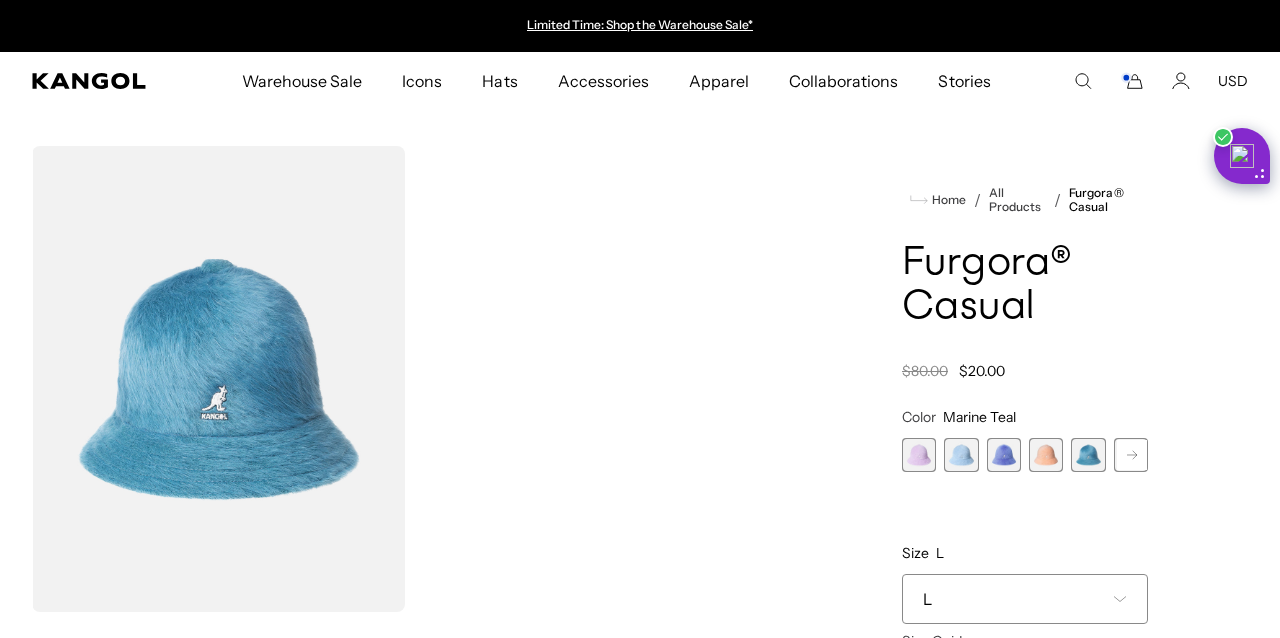 scroll, scrollTop: 0, scrollLeft: 0, axis: both 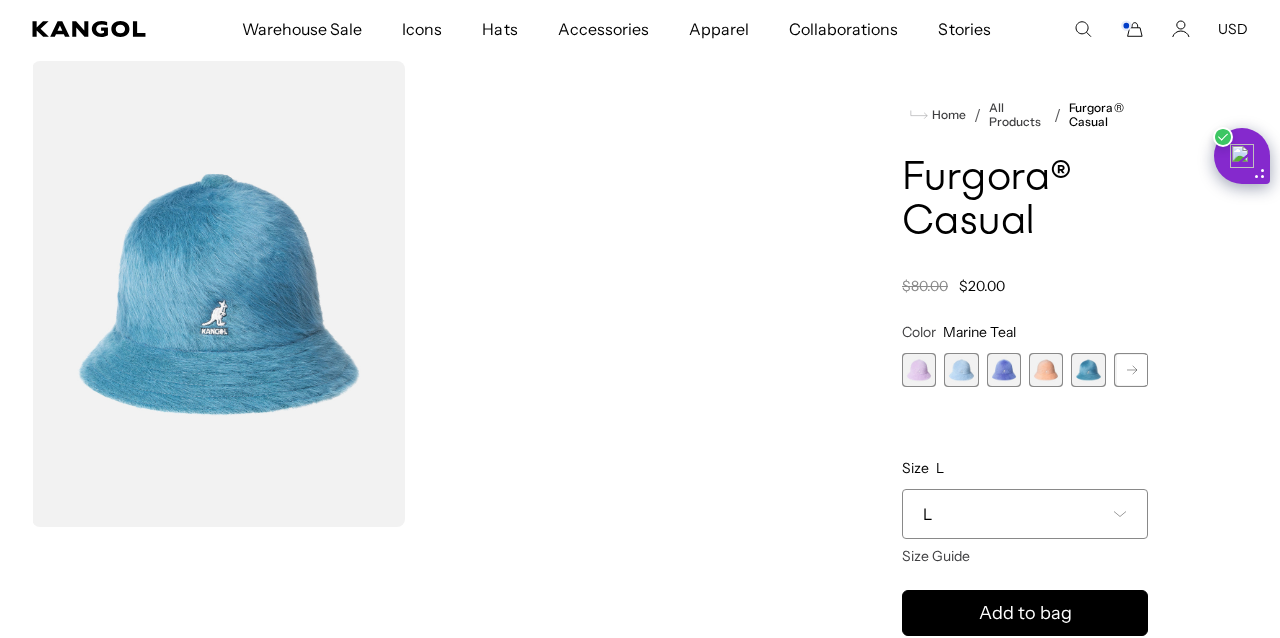 click 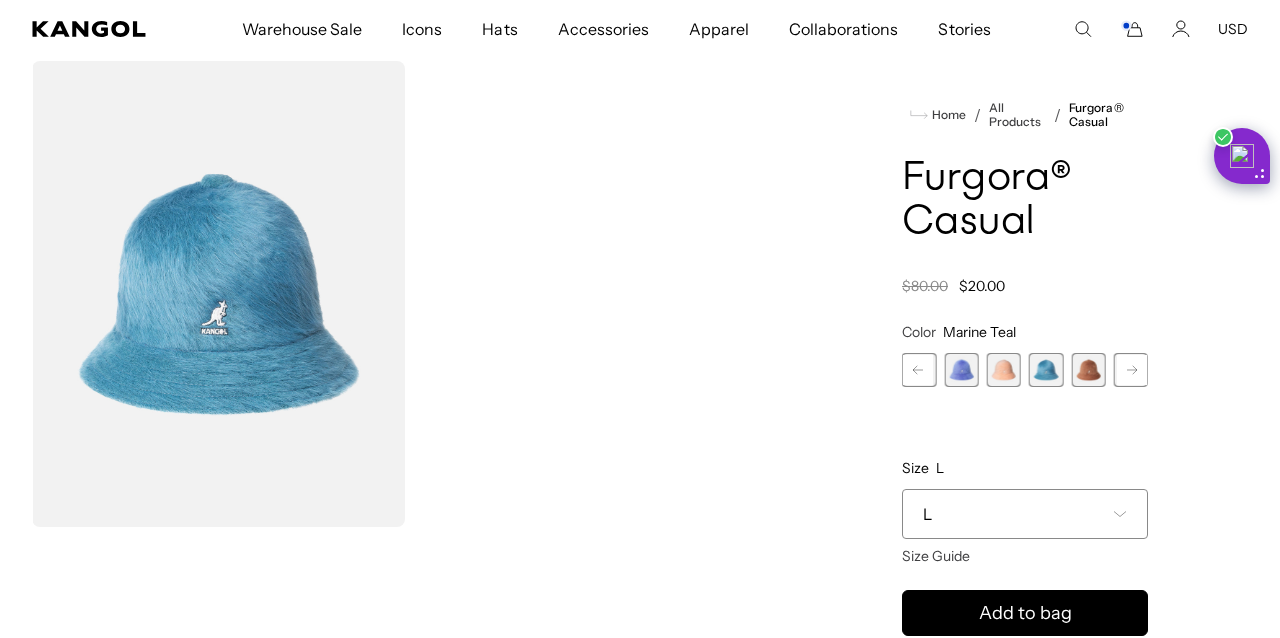 click at bounding box center (1088, 370) 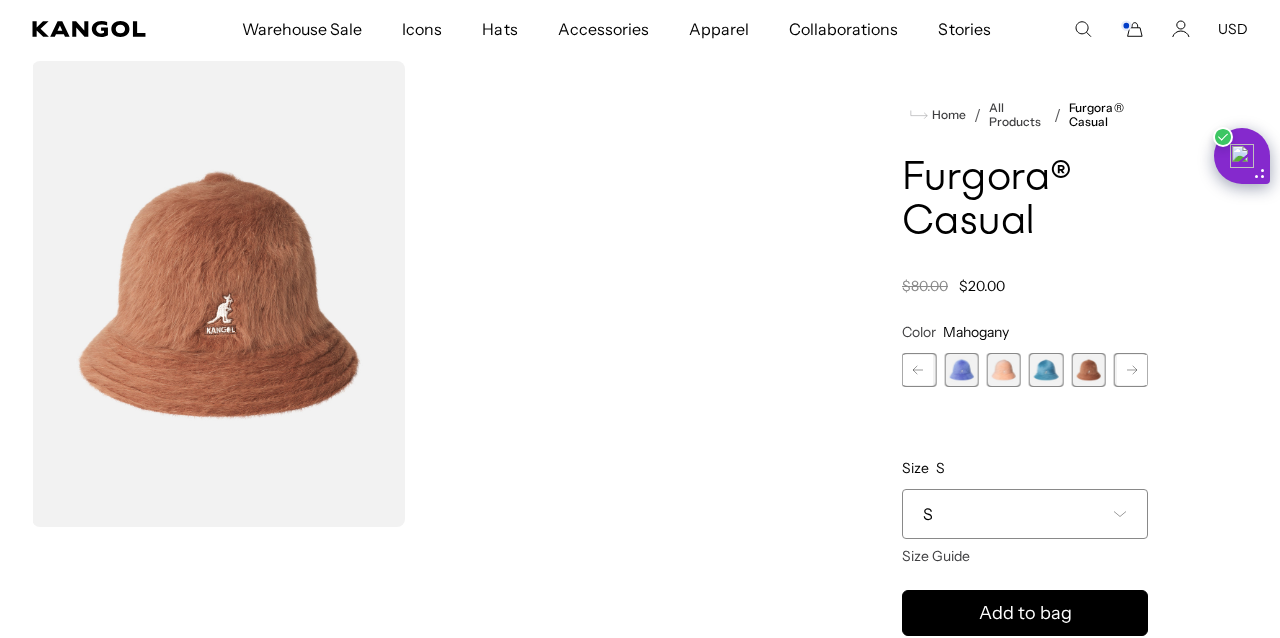 scroll, scrollTop: 0, scrollLeft: 412, axis: horizontal 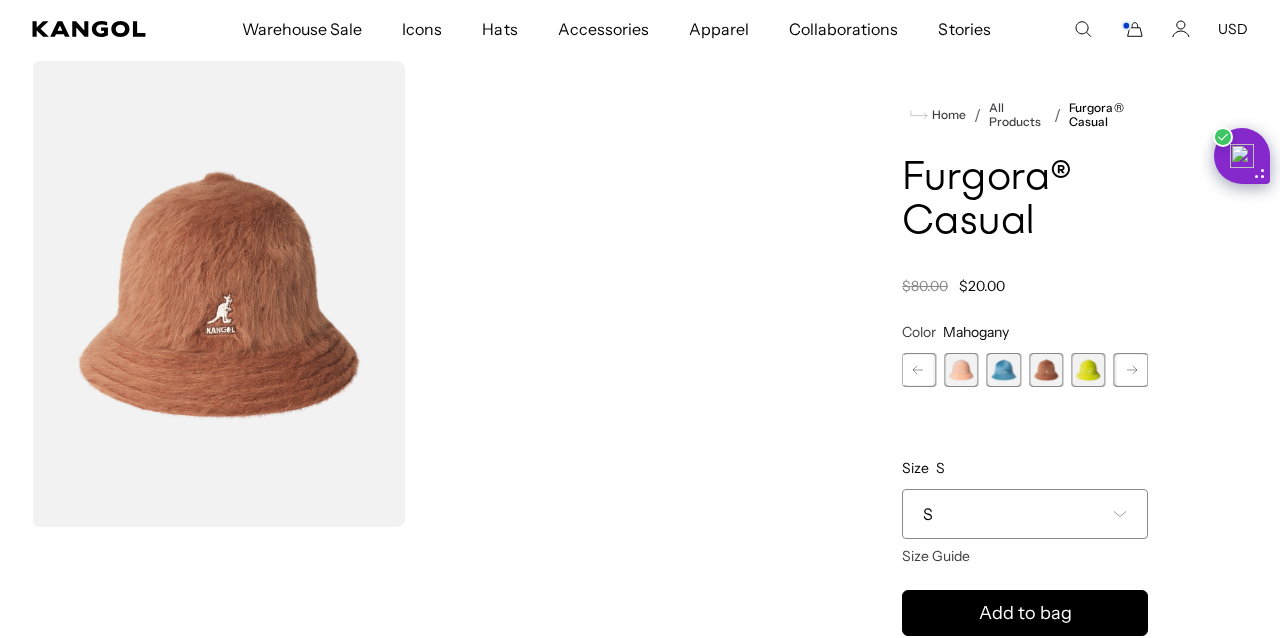click at bounding box center [1046, 370] 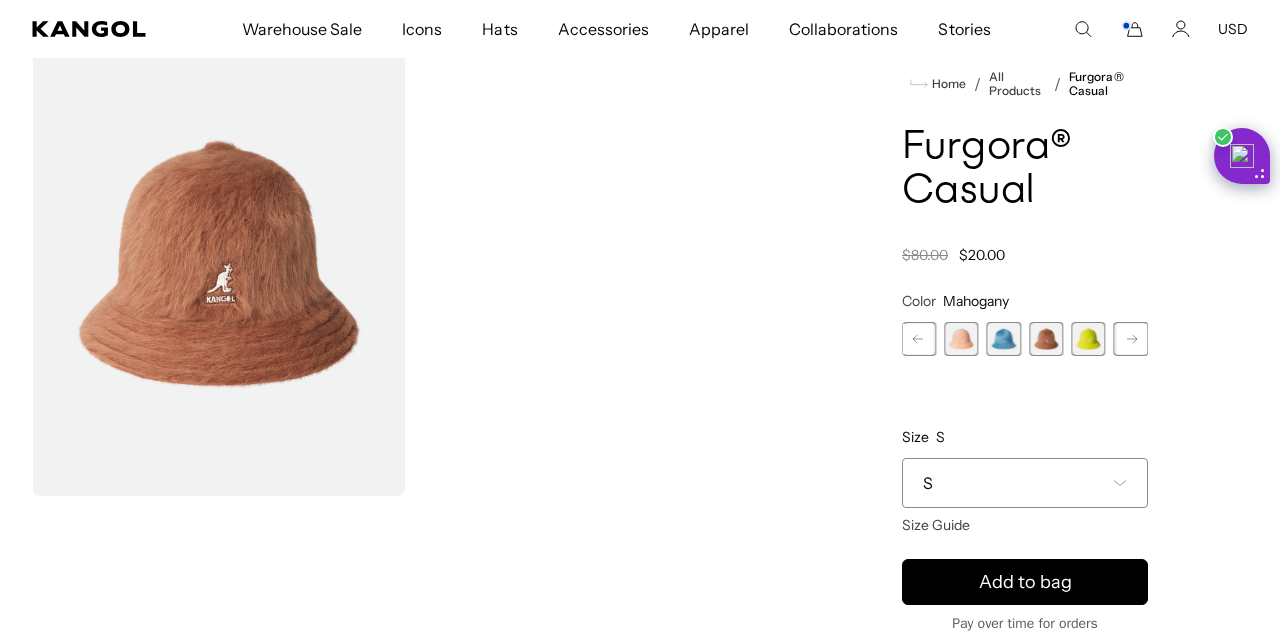 scroll, scrollTop: 164, scrollLeft: 0, axis: vertical 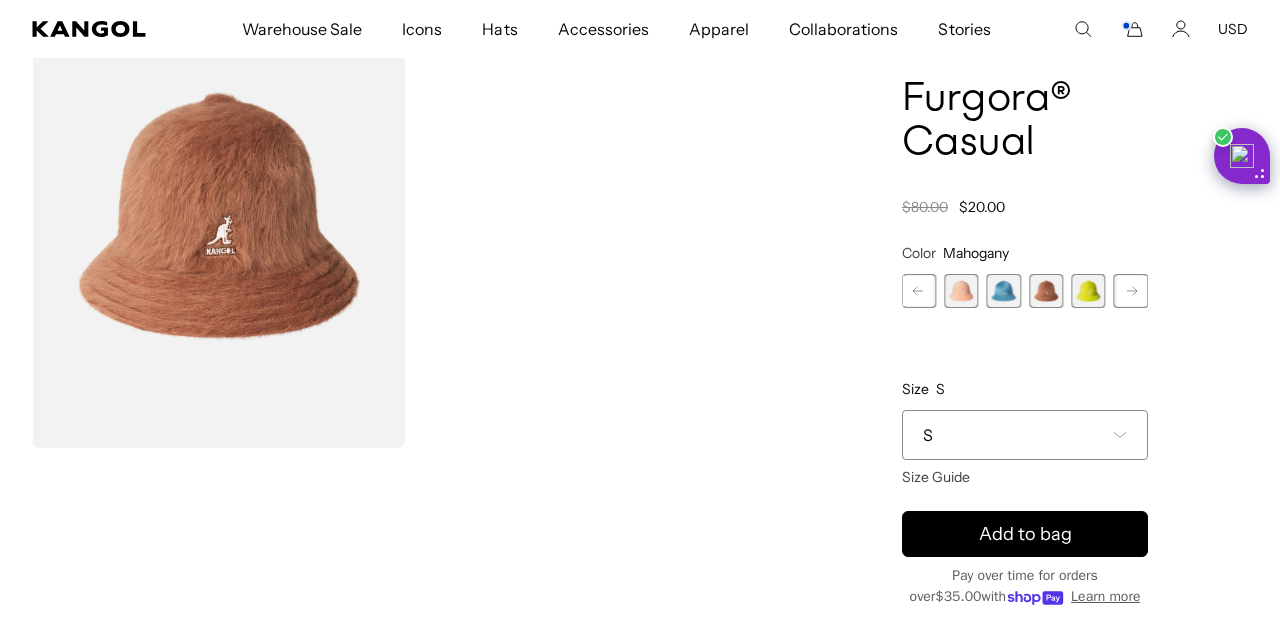 click 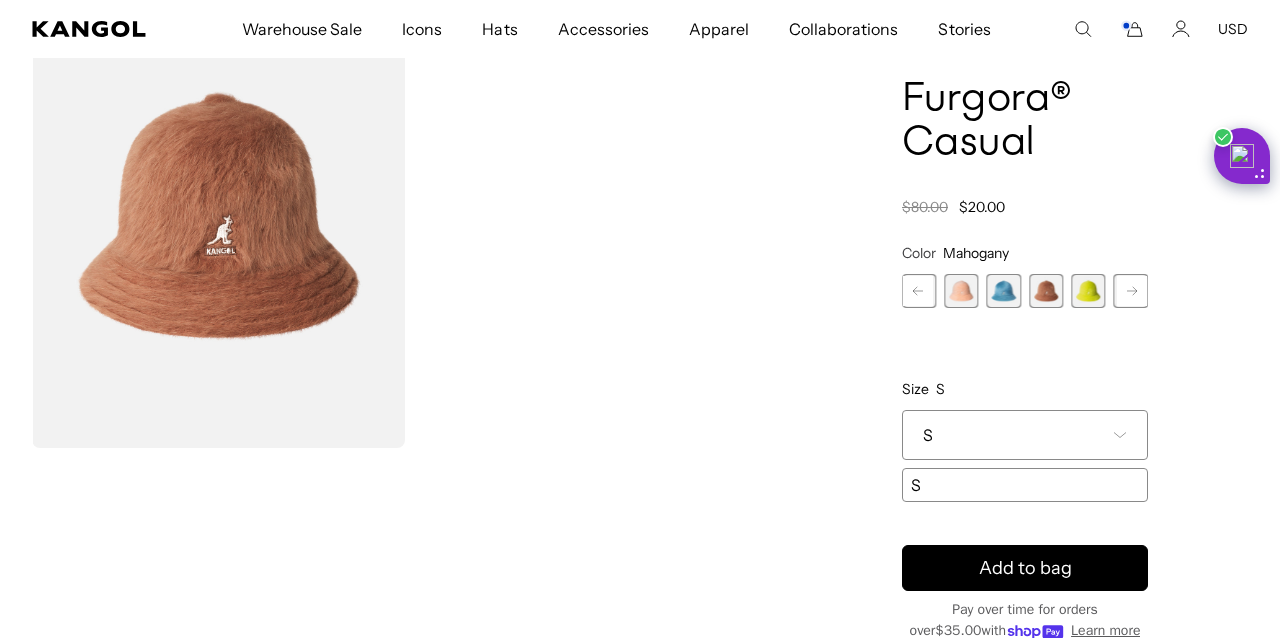 click 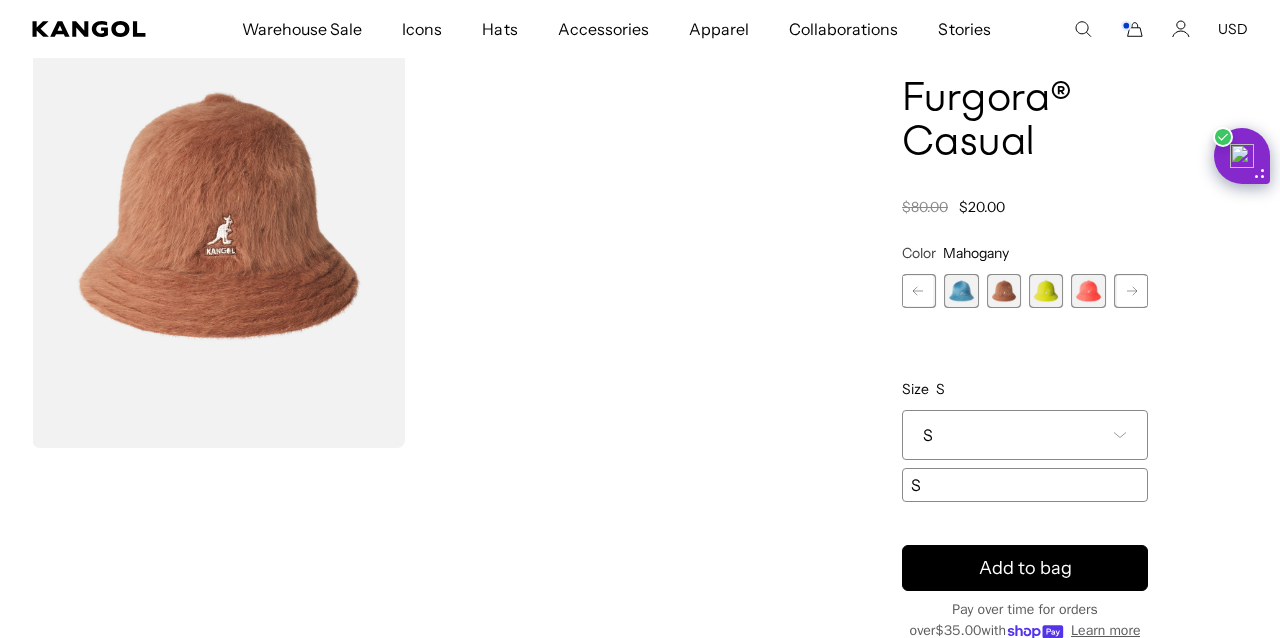 scroll, scrollTop: 0, scrollLeft: 0, axis: both 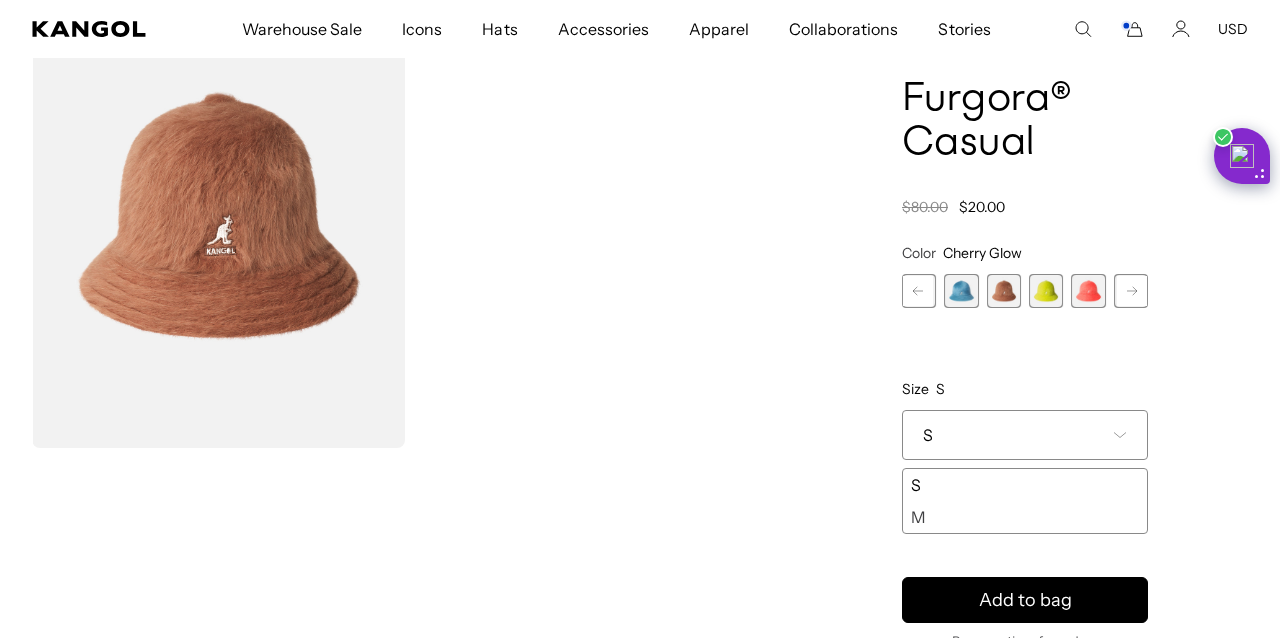 click 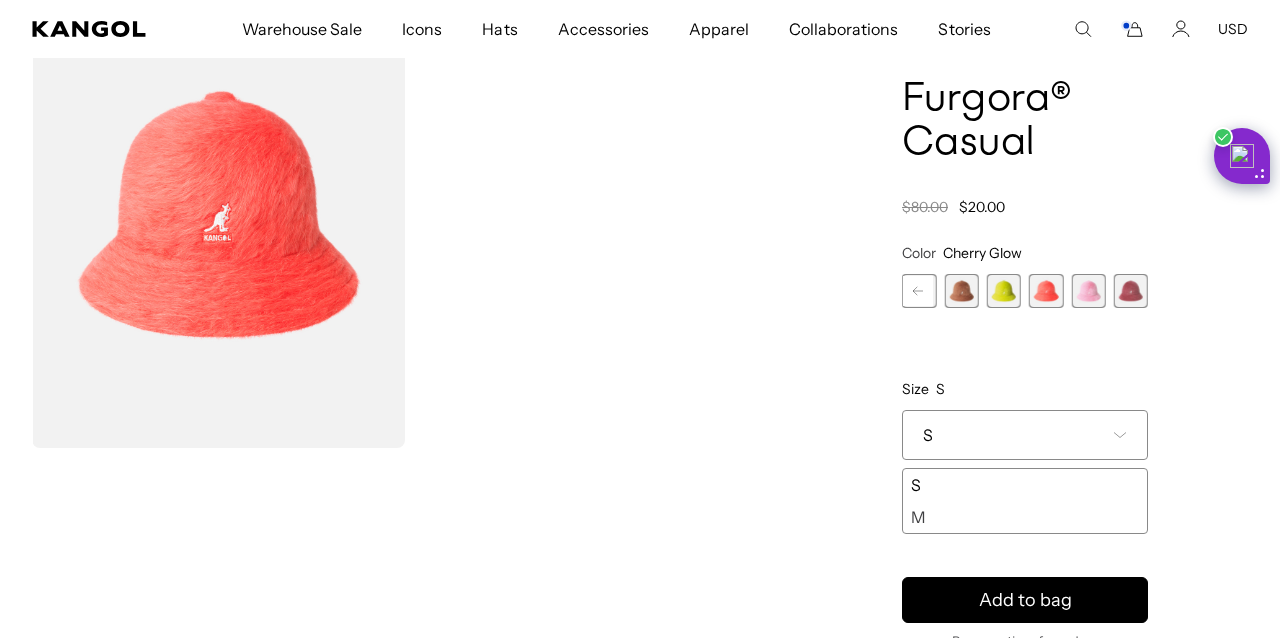 scroll, scrollTop: 0, scrollLeft: 412, axis: horizontal 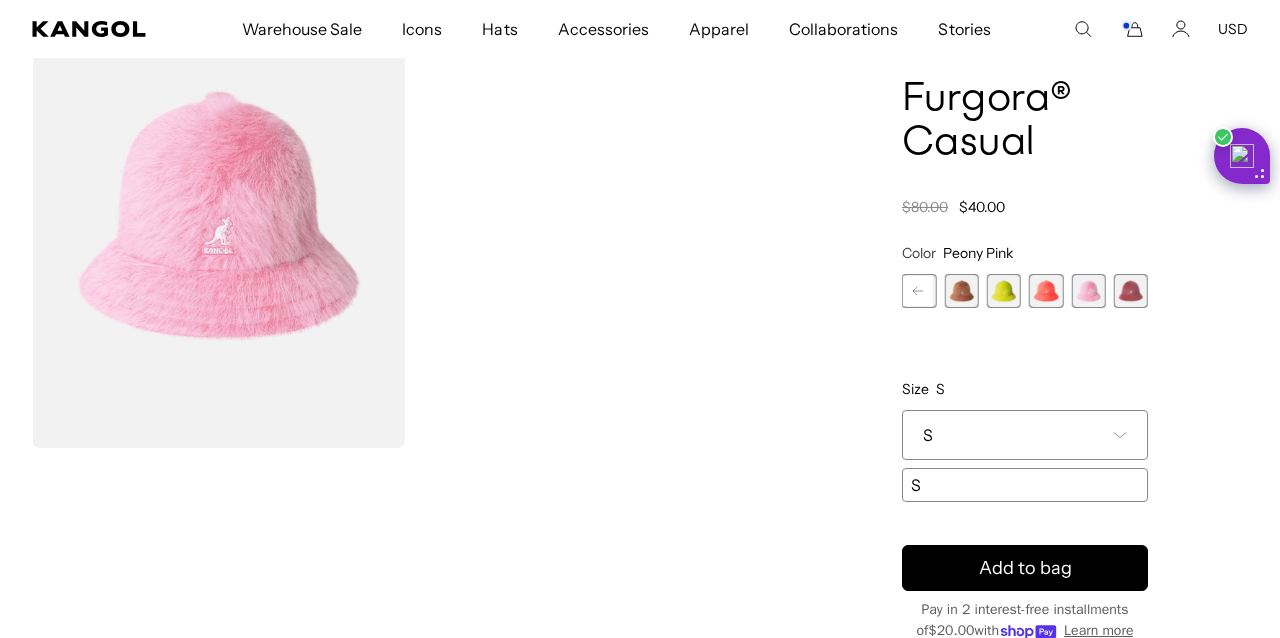 click at bounding box center (1131, 291) 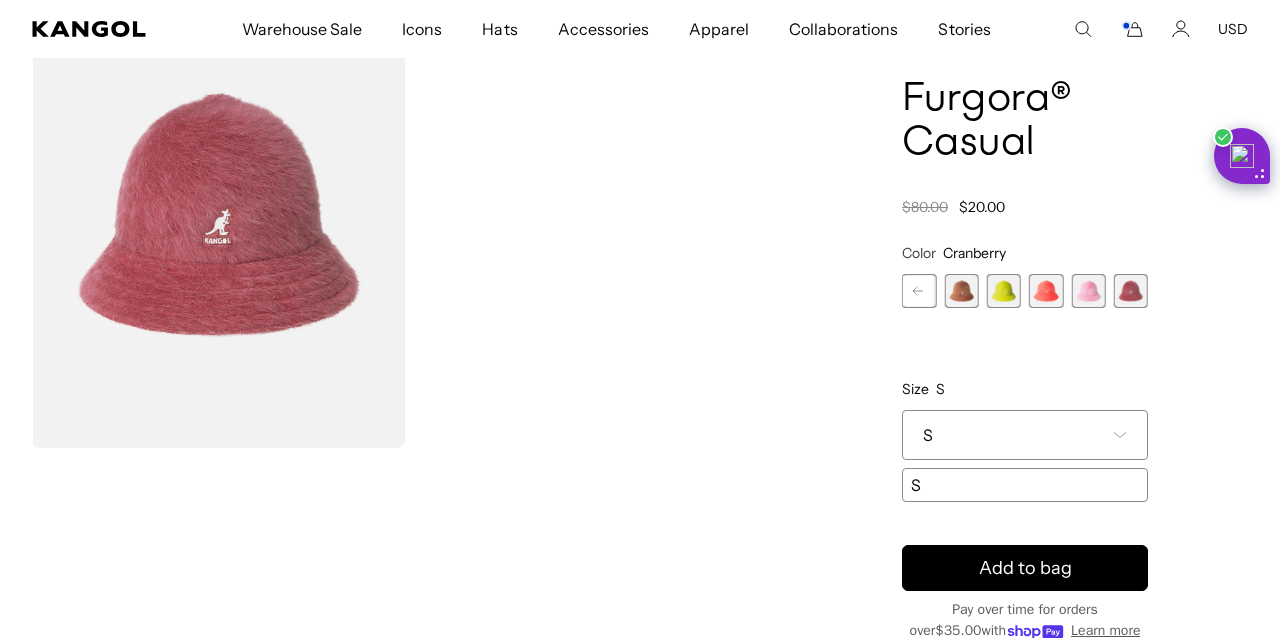 scroll, scrollTop: 0, scrollLeft: 0, axis: both 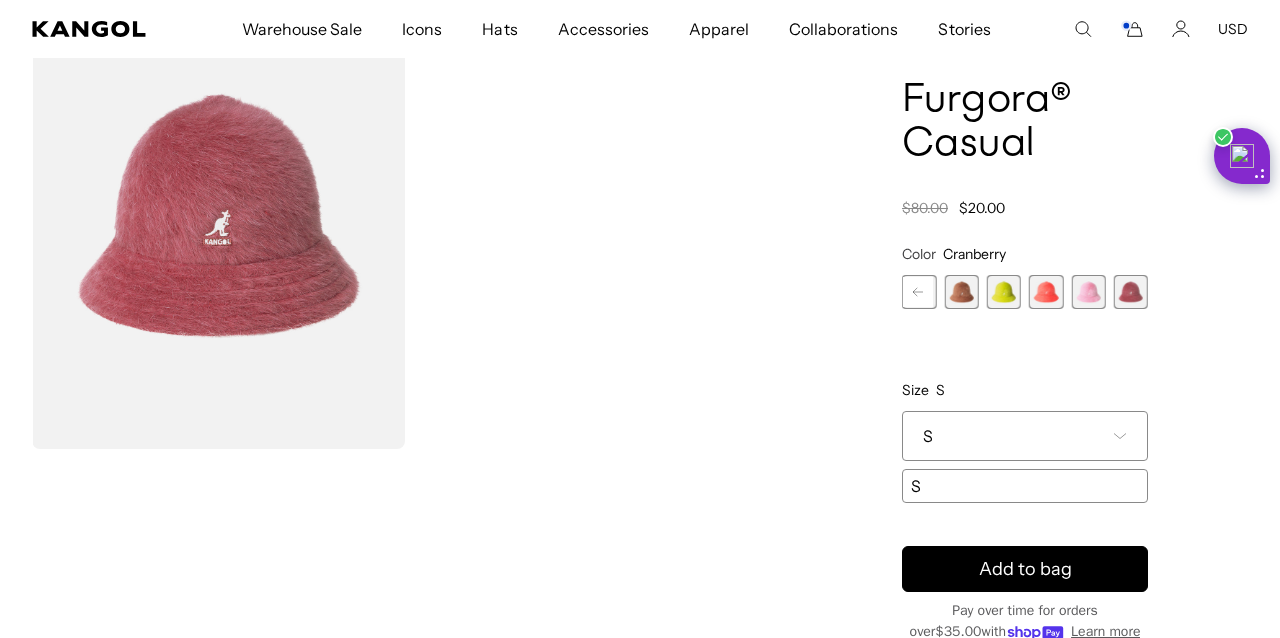 click 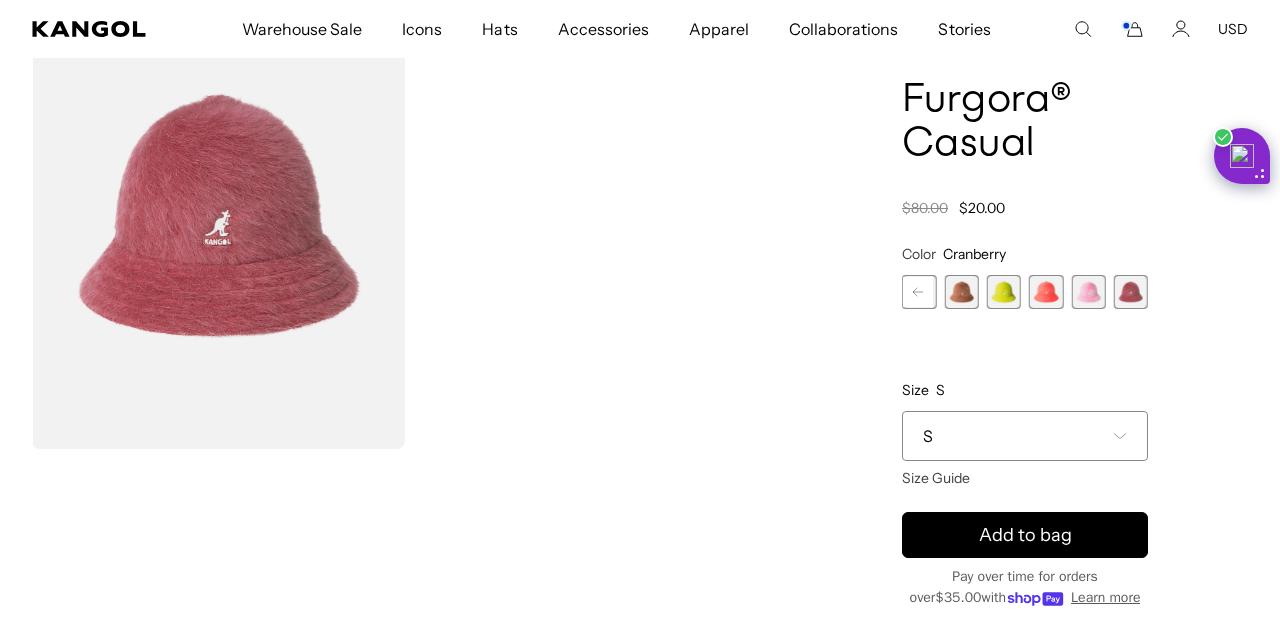 click 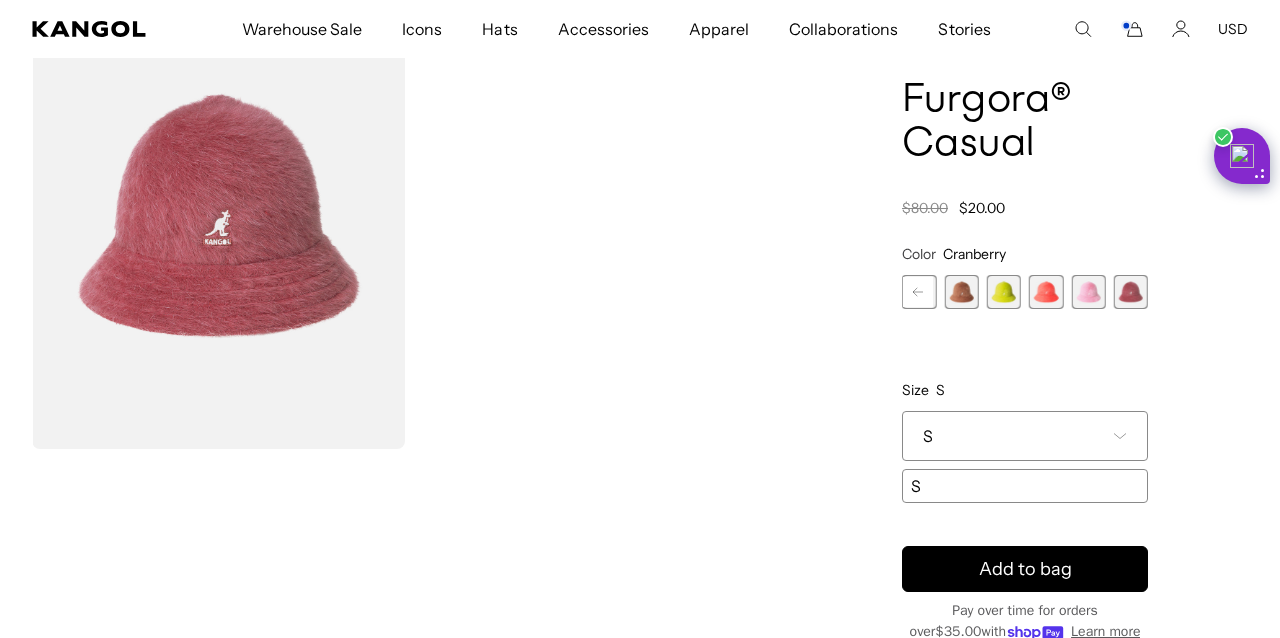 click 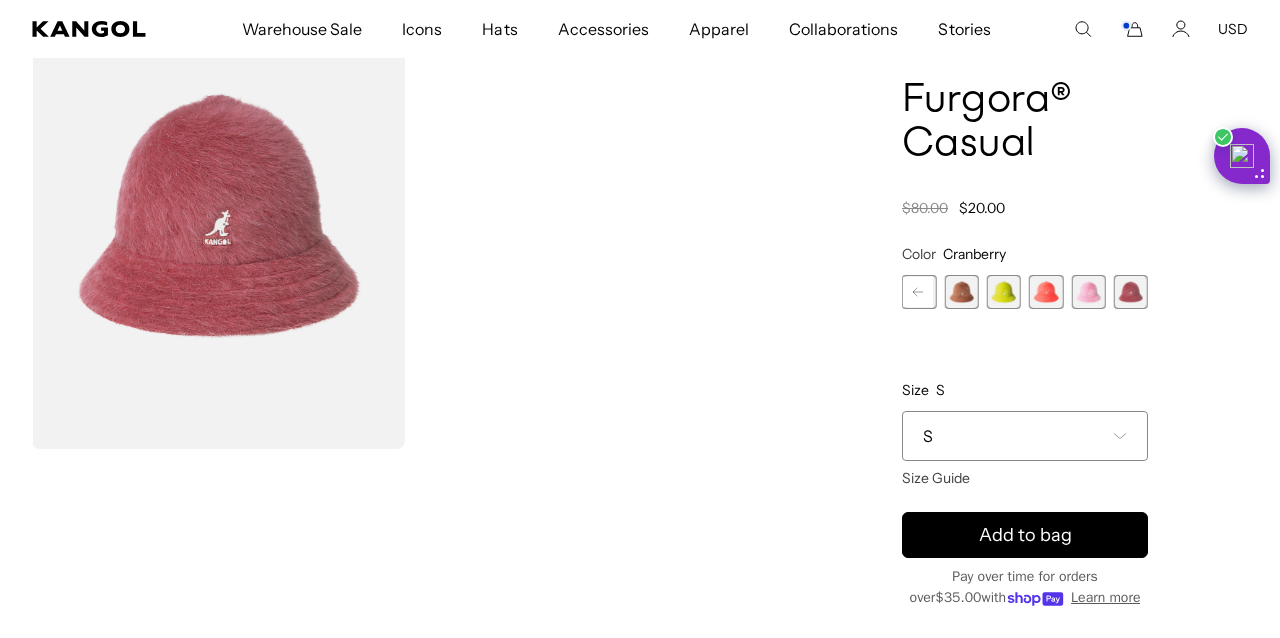scroll, scrollTop: 0, scrollLeft: 412, axis: horizontal 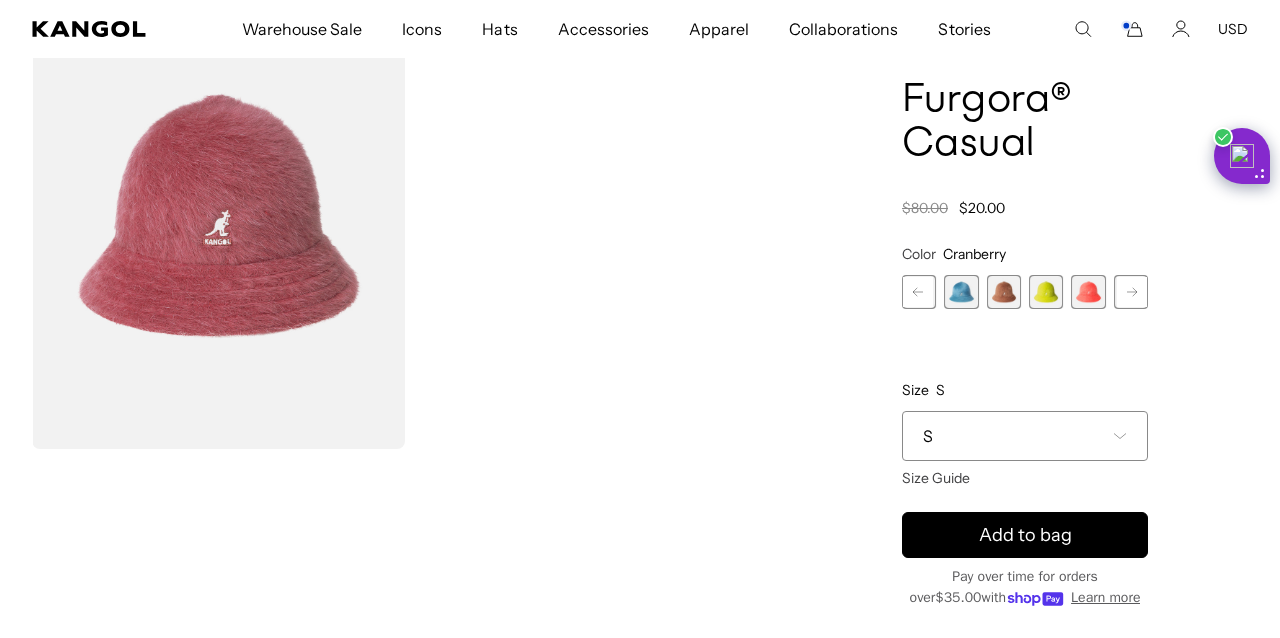 click 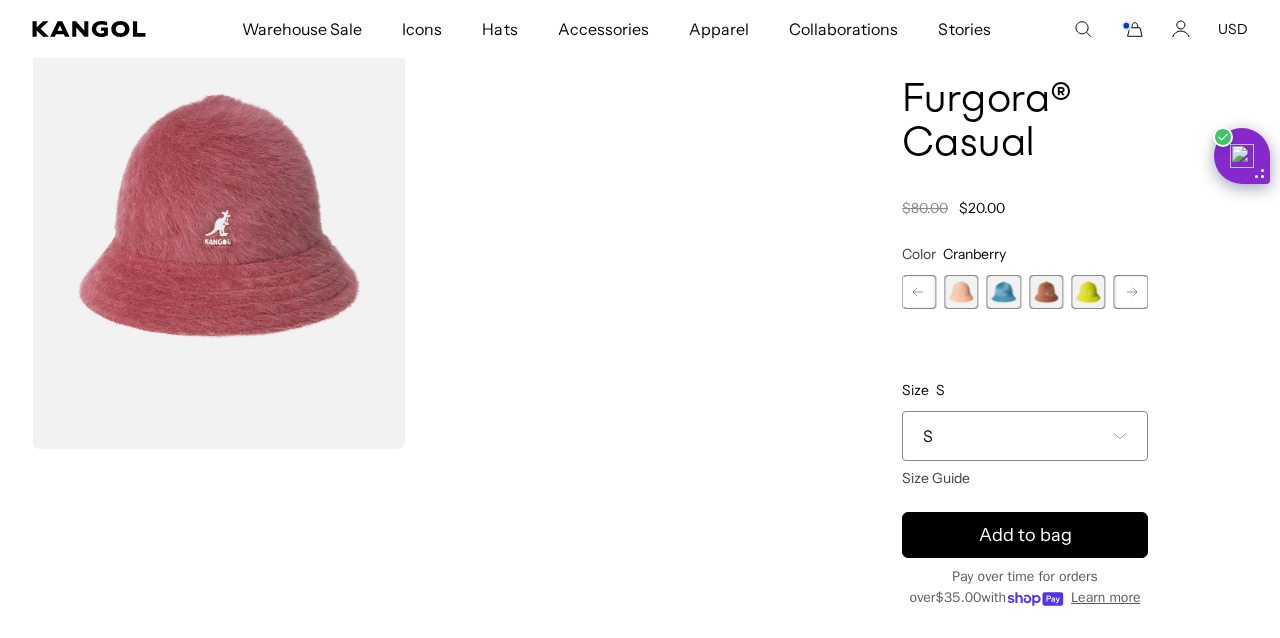 click 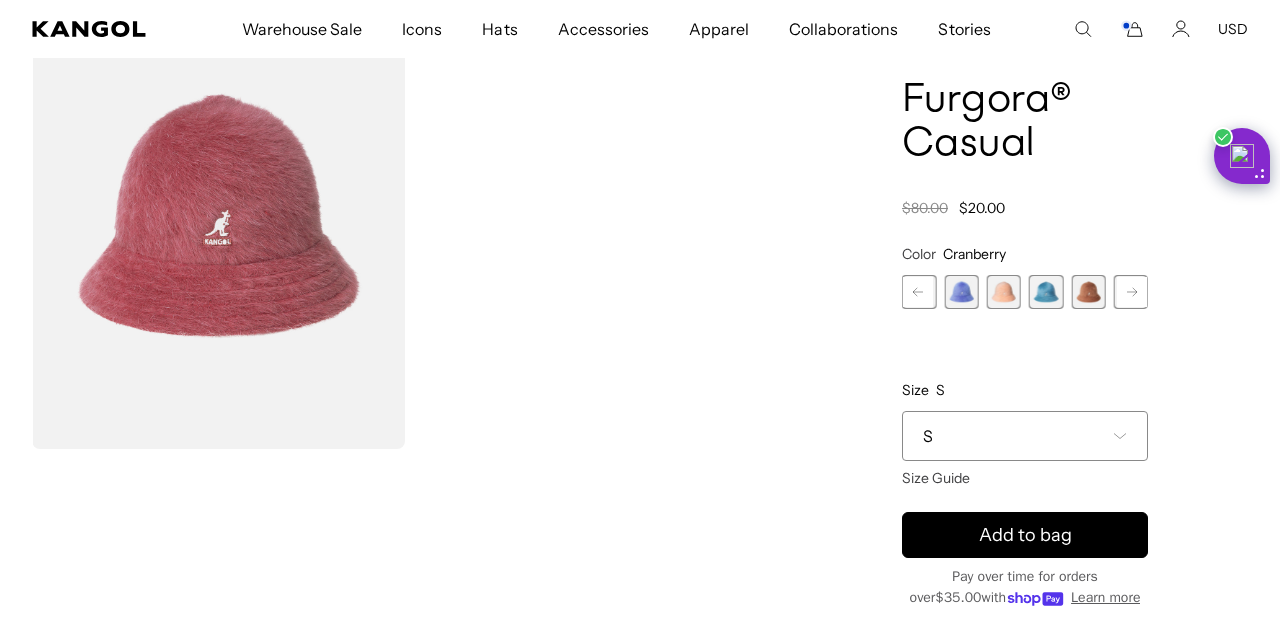 click 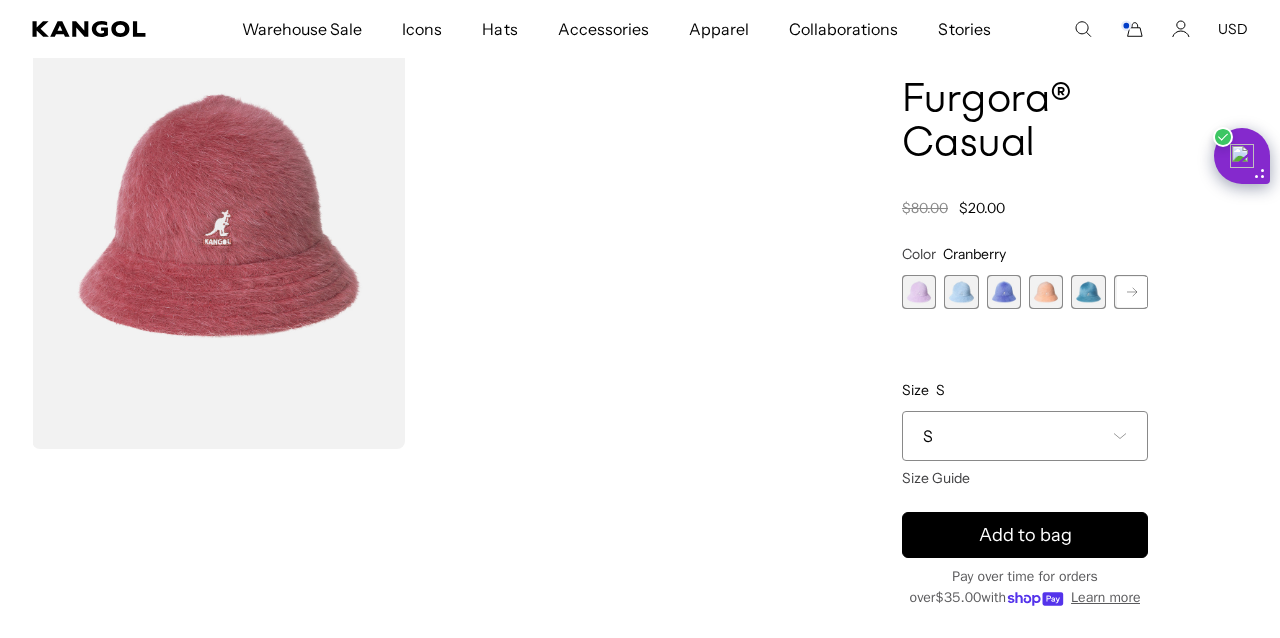 click at bounding box center (1004, 292) 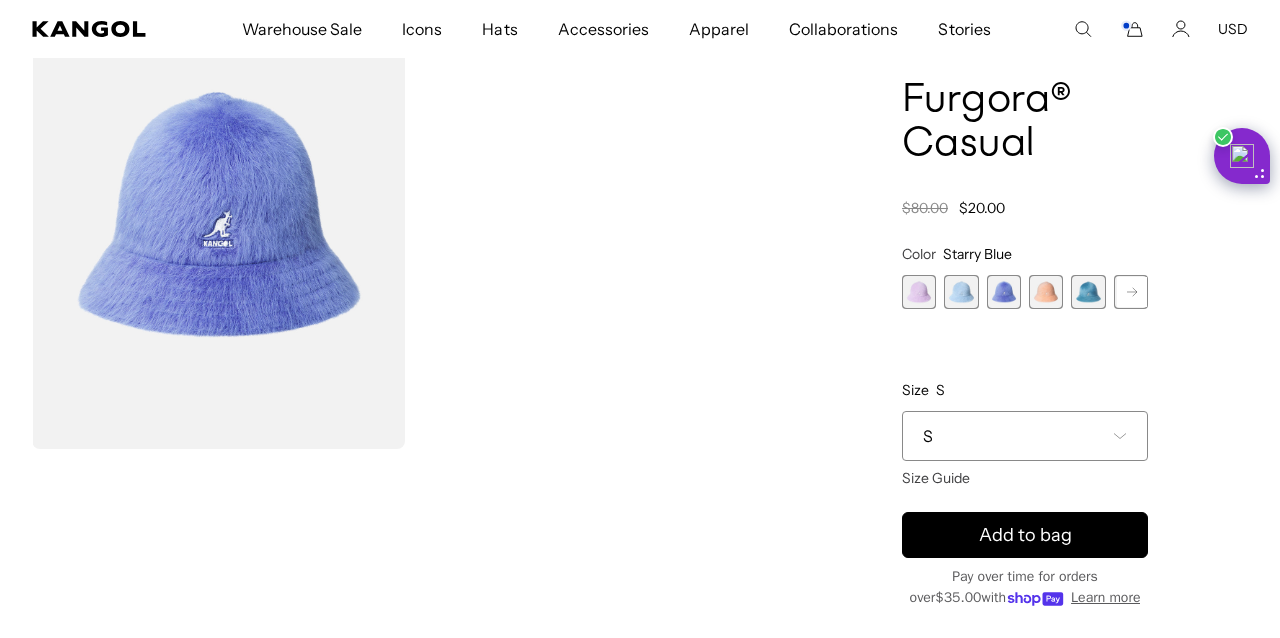 scroll, scrollTop: 0, scrollLeft: 0, axis: both 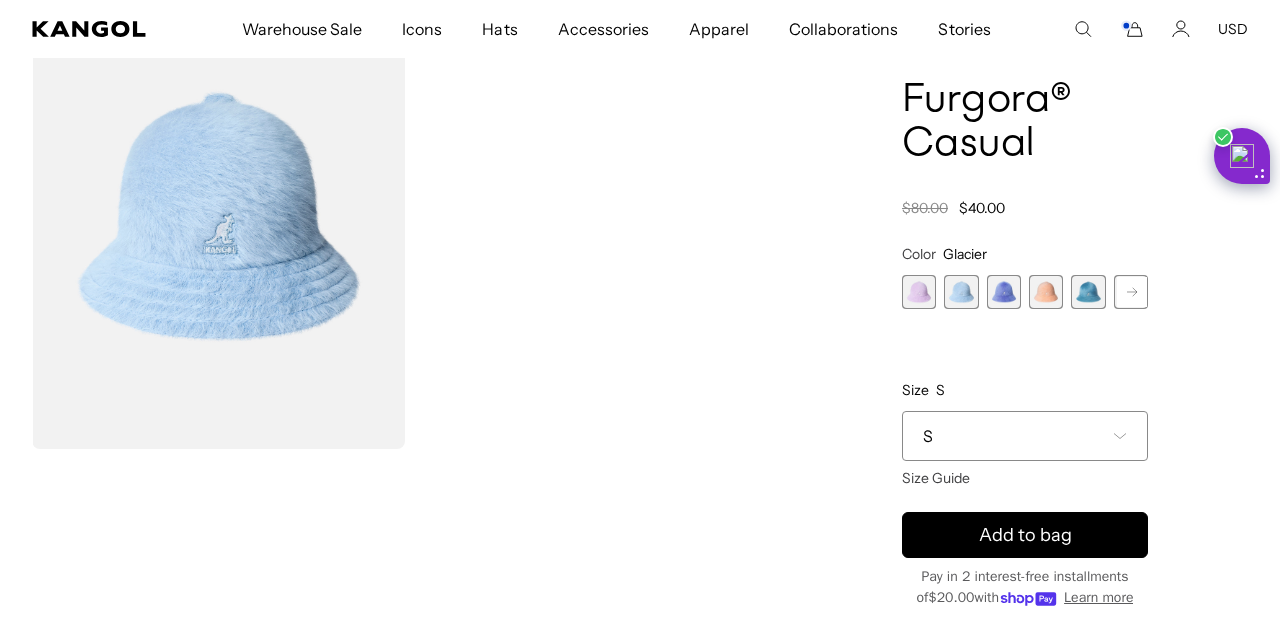 click at bounding box center (919, 292) 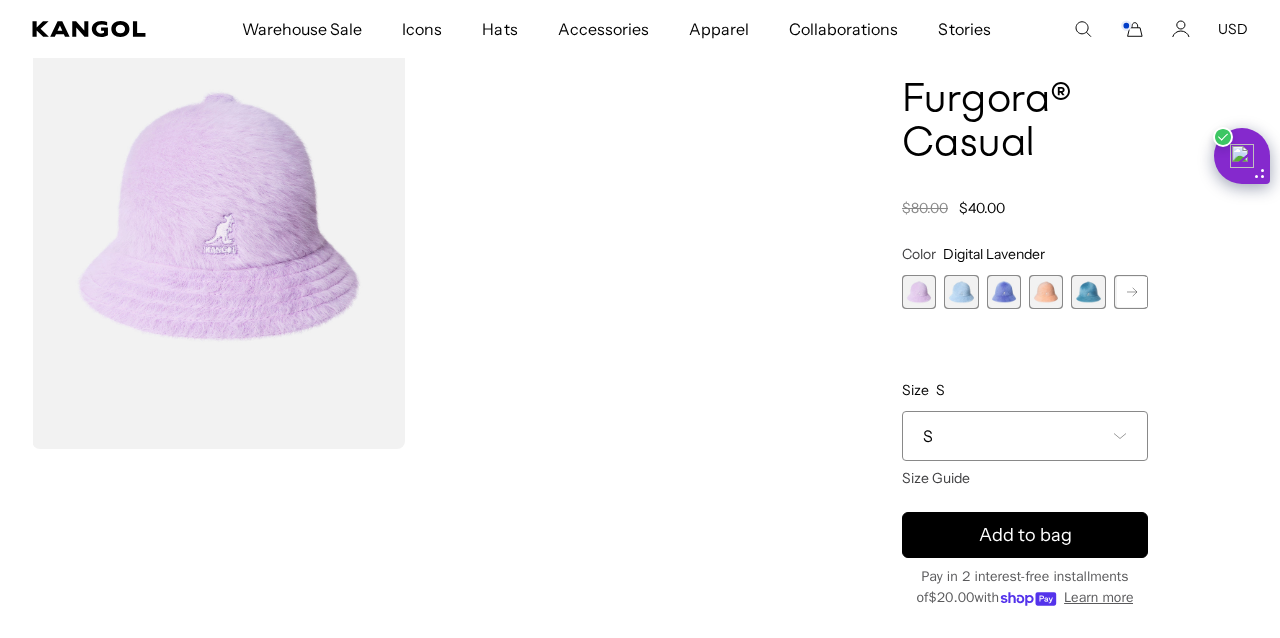 scroll, scrollTop: 0, scrollLeft: 0, axis: both 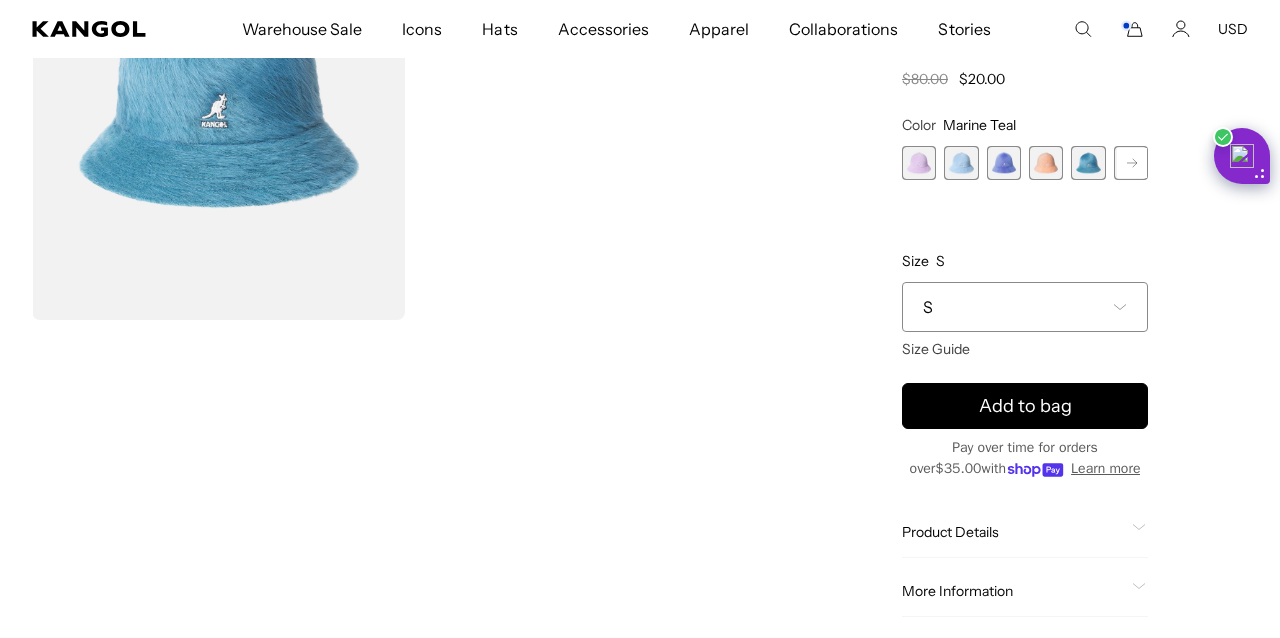 click 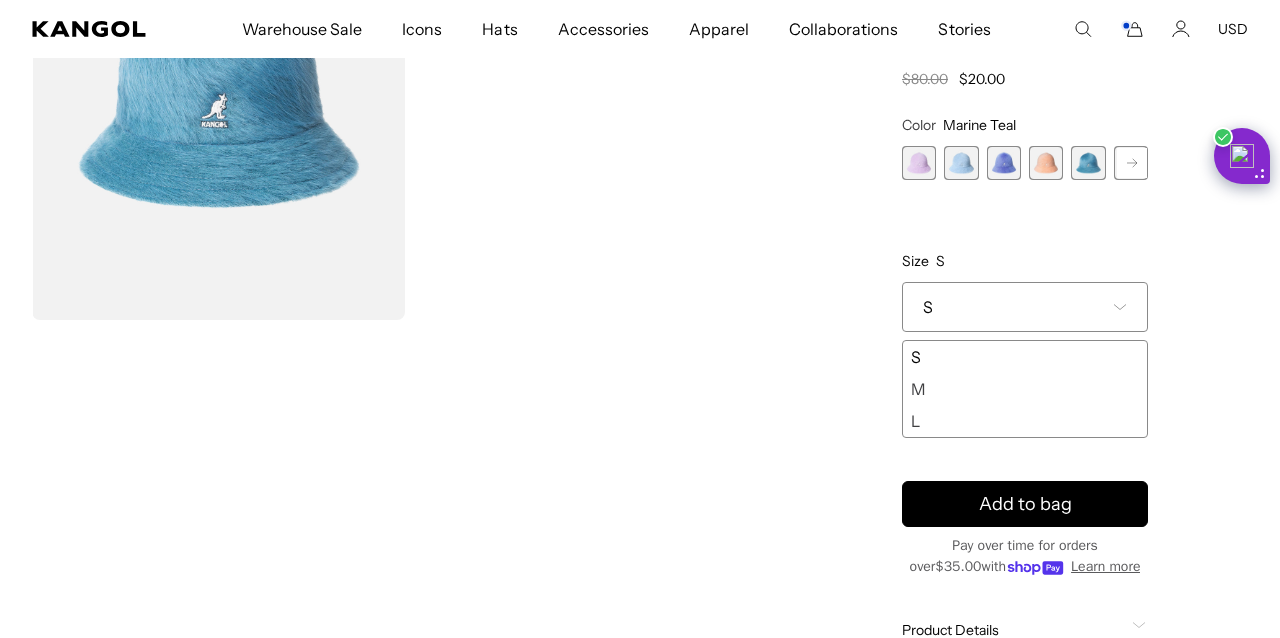 click on "L" at bounding box center [1025, 421] 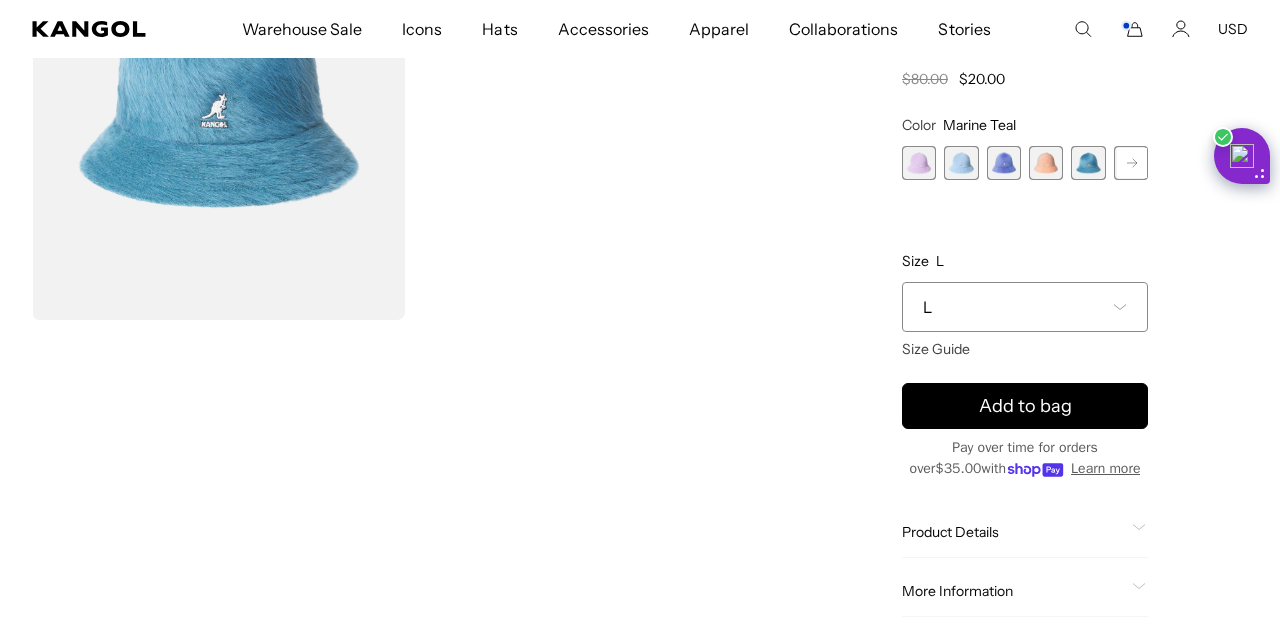 scroll, scrollTop: 0, scrollLeft: 0, axis: both 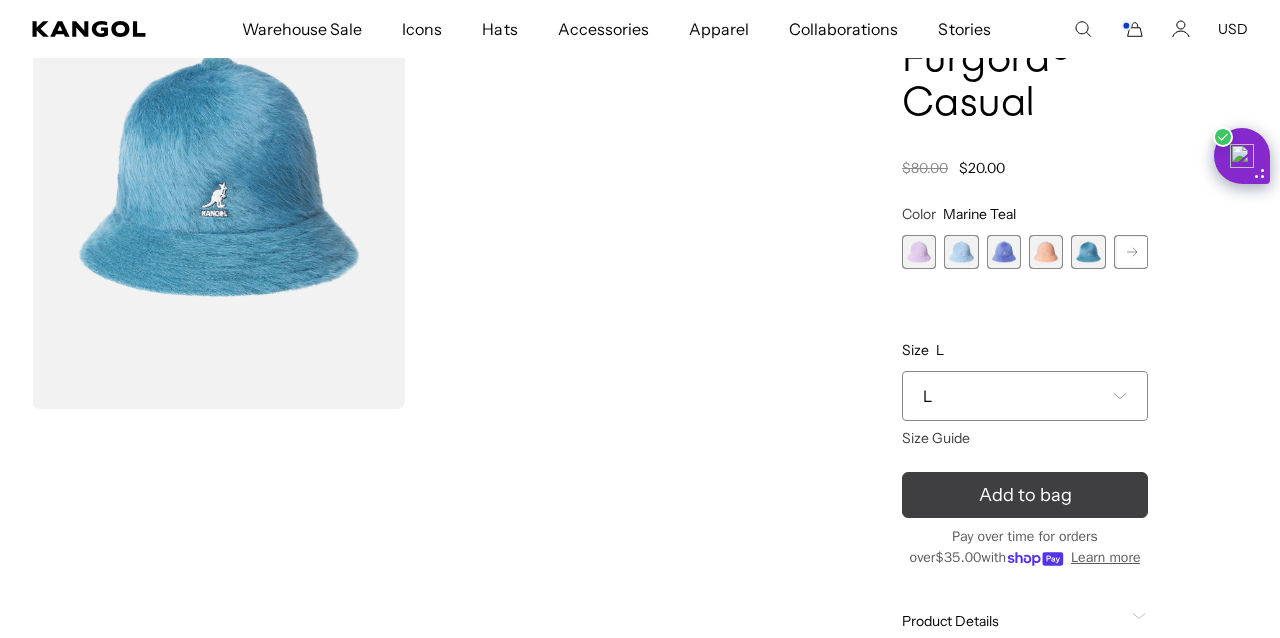 click on "Add to bag" at bounding box center (1025, 495) 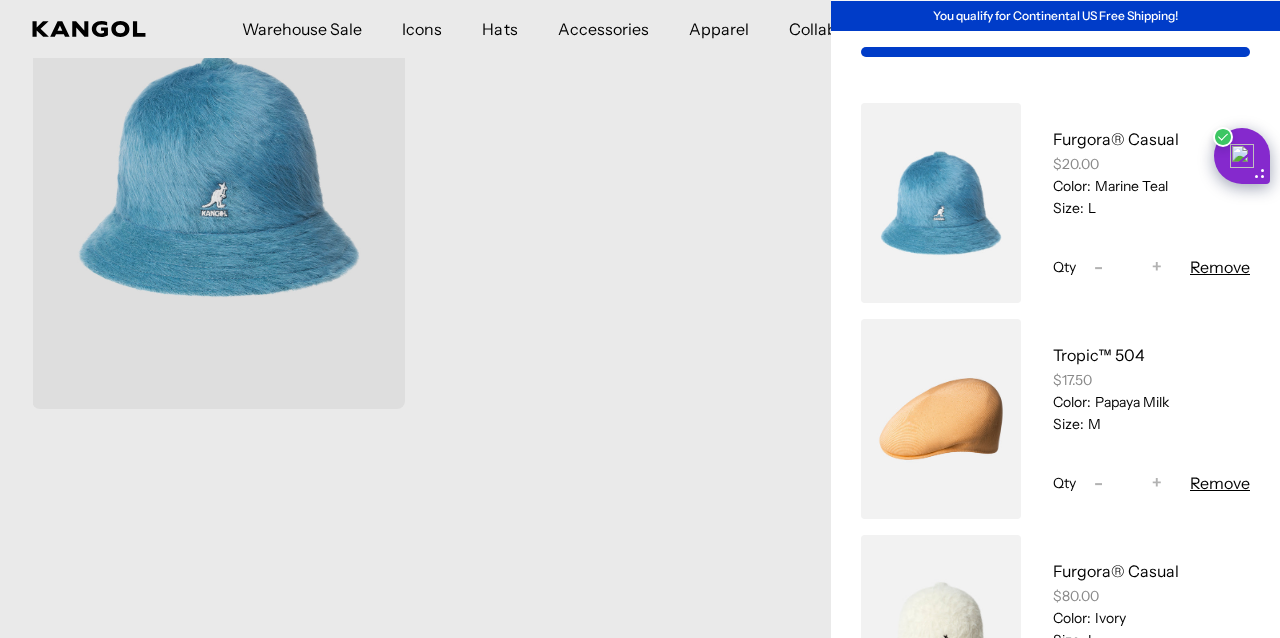 scroll, scrollTop: 54, scrollLeft: 0, axis: vertical 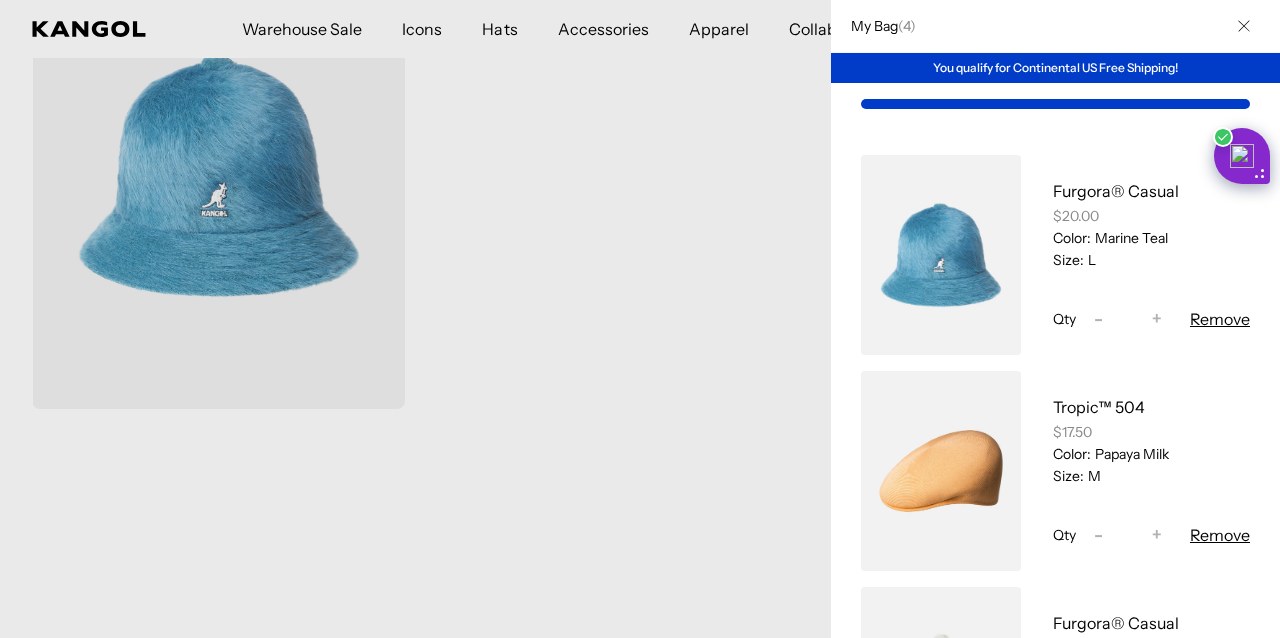click at bounding box center (640, 319) 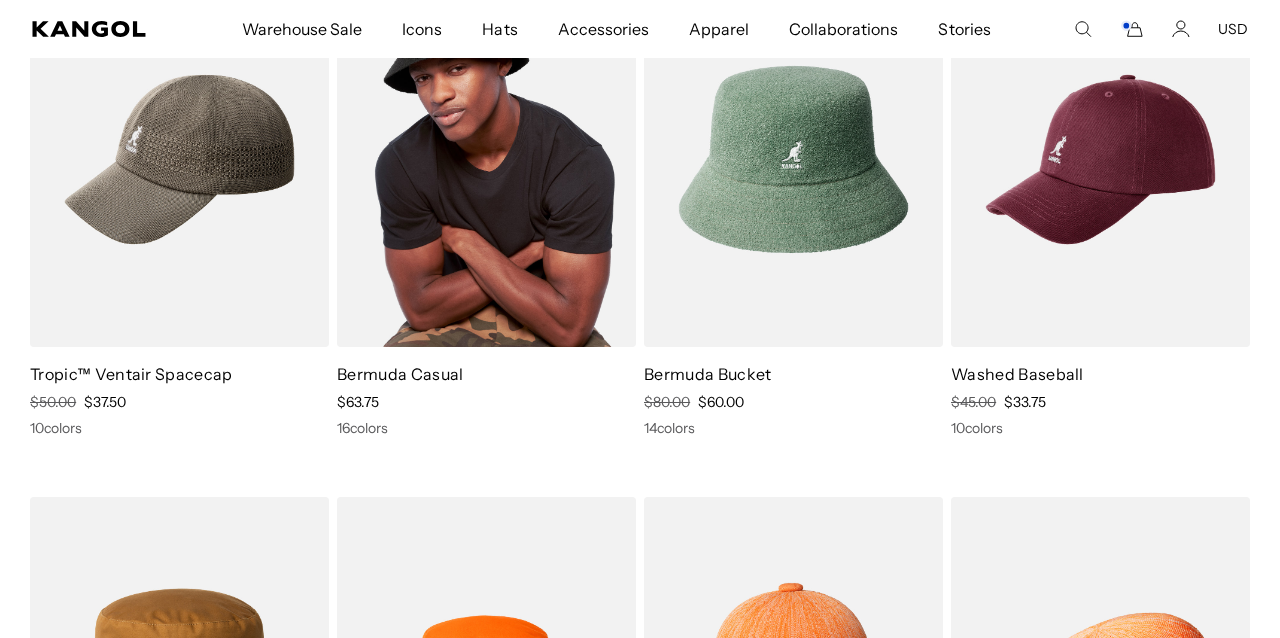 scroll, scrollTop: 1315, scrollLeft: 0, axis: vertical 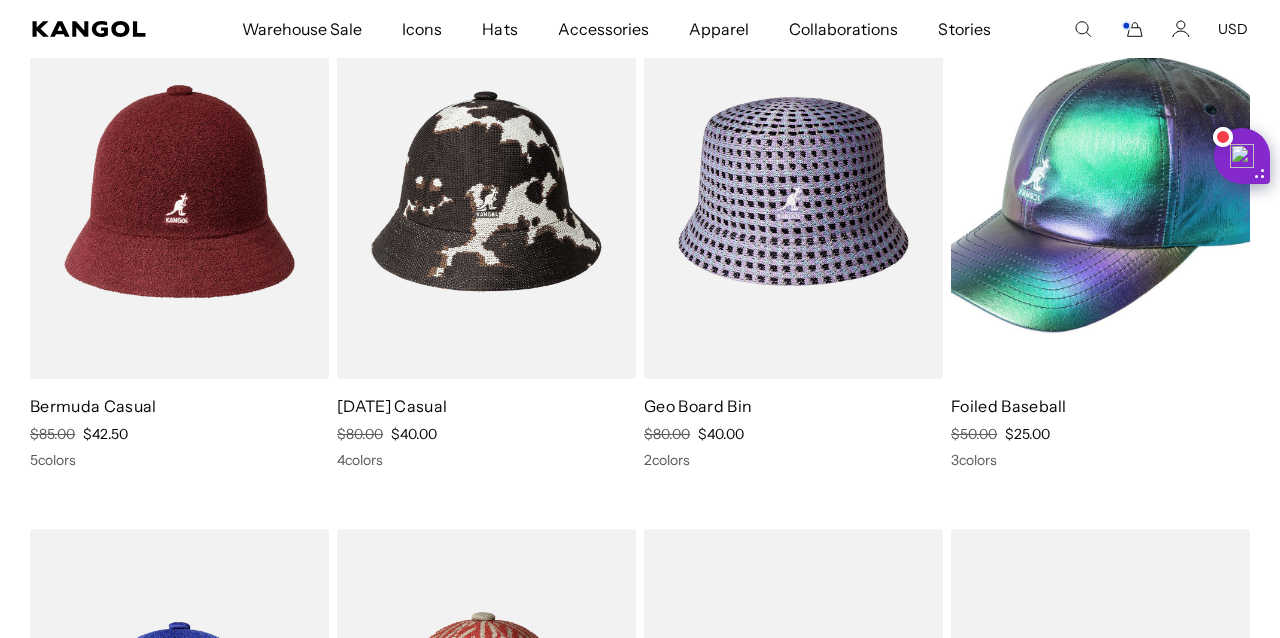 click at bounding box center [179, 191] 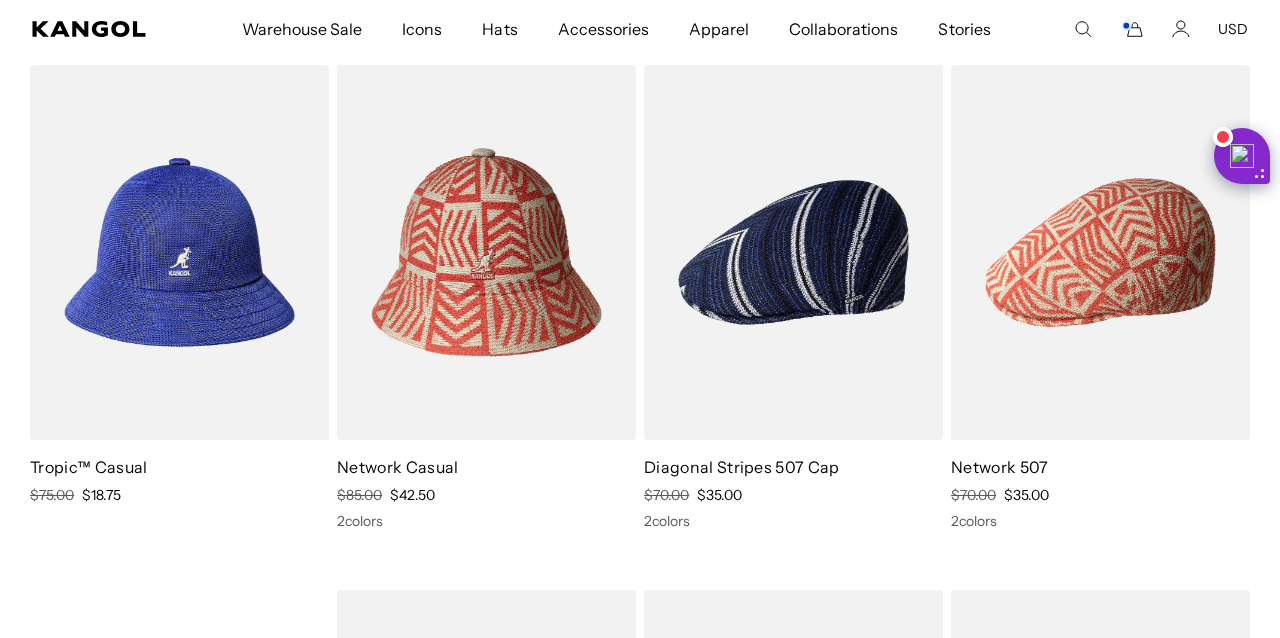 scroll, scrollTop: 8664, scrollLeft: 0, axis: vertical 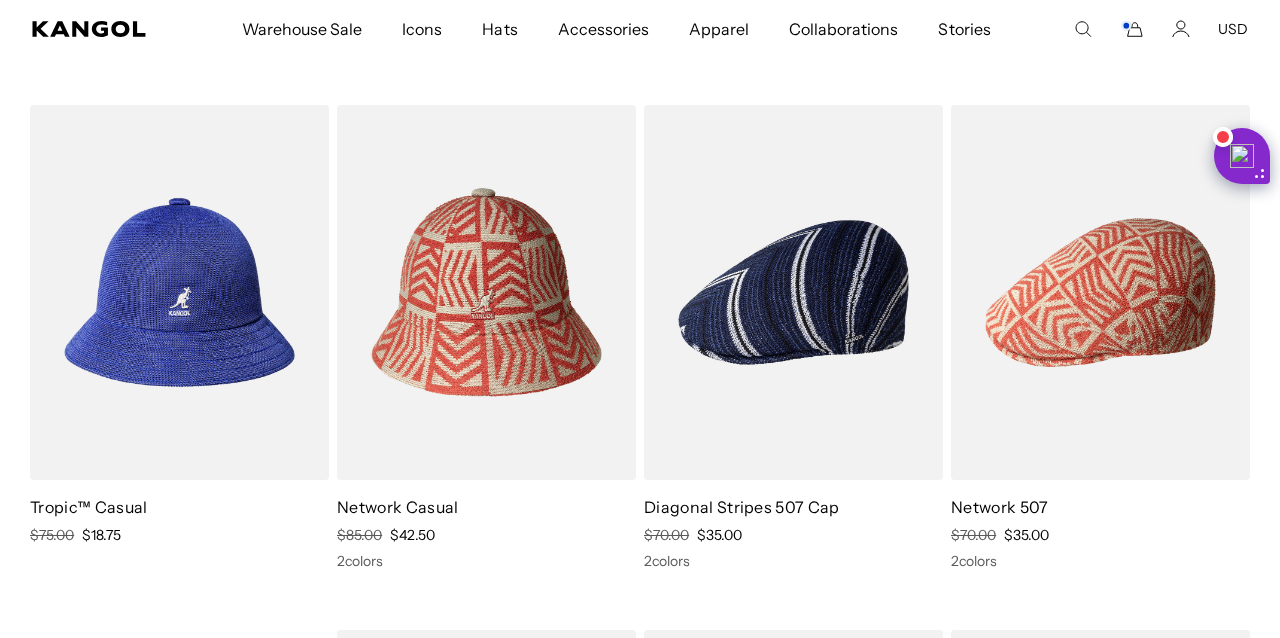 click at bounding box center (179, 292) 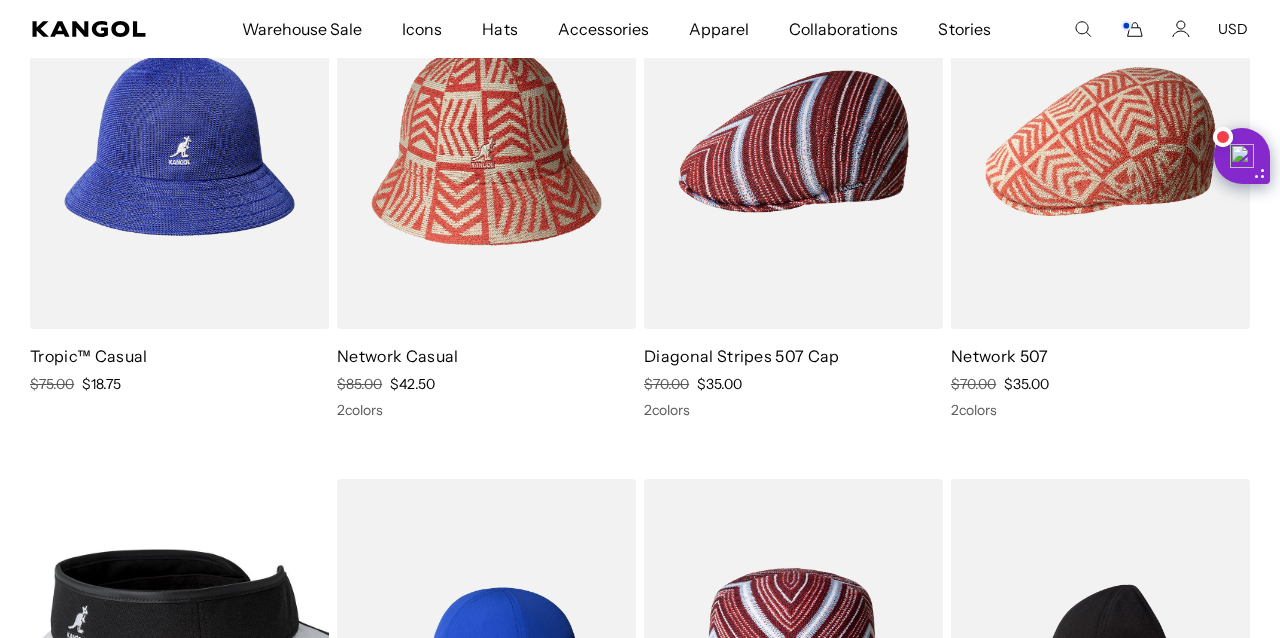 scroll, scrollTop: 8690, scrollLeft: 0, axis: vertical 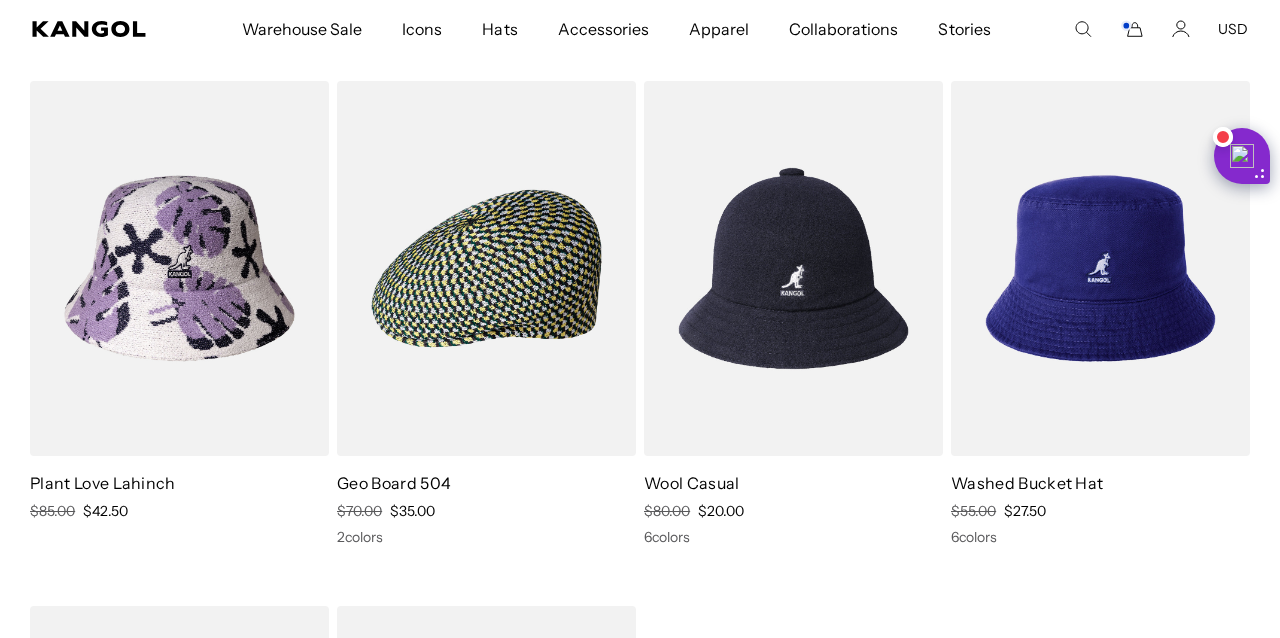 click at bounding box center [793, 268] 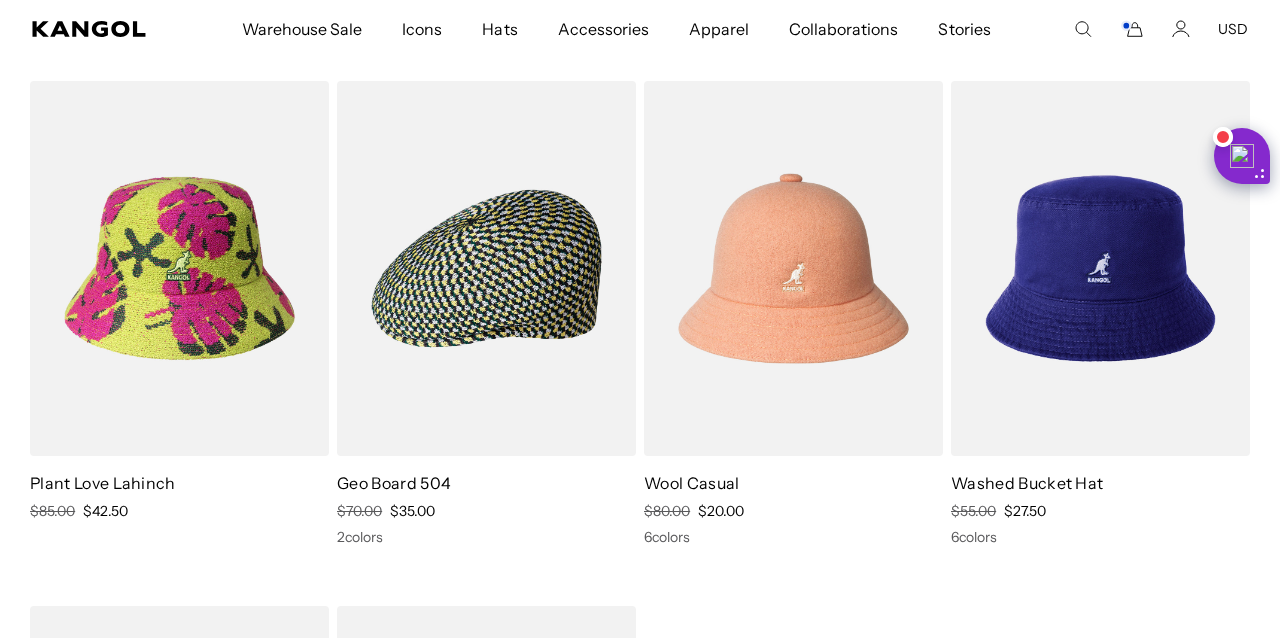 scroll, scrollTop: 0, scrollLeft: 0, axis: both 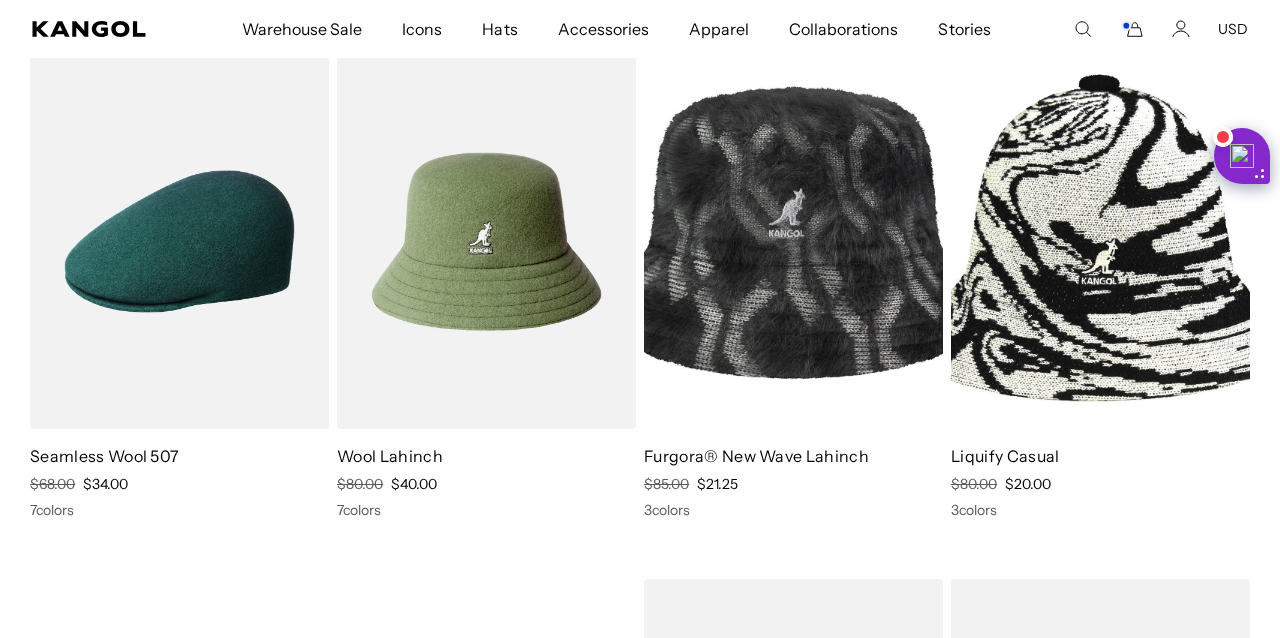 click at bounding box center [486, 241] 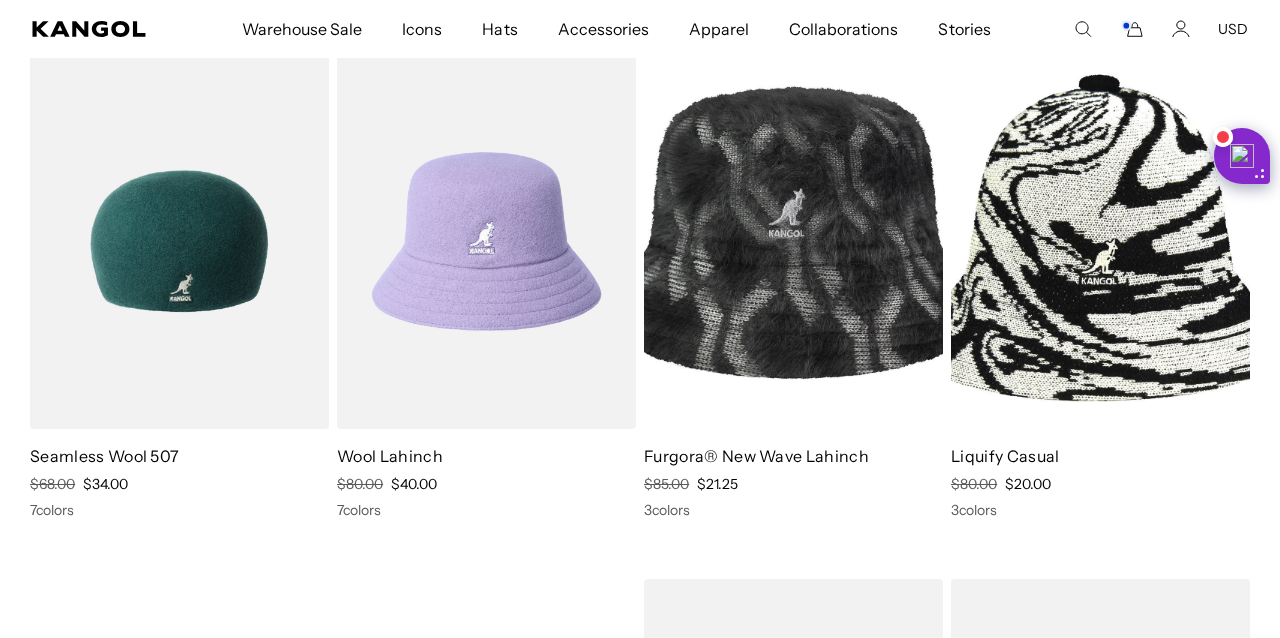 scroll, scrollTop: 0, scrollLeft: 412, axis: horizontal 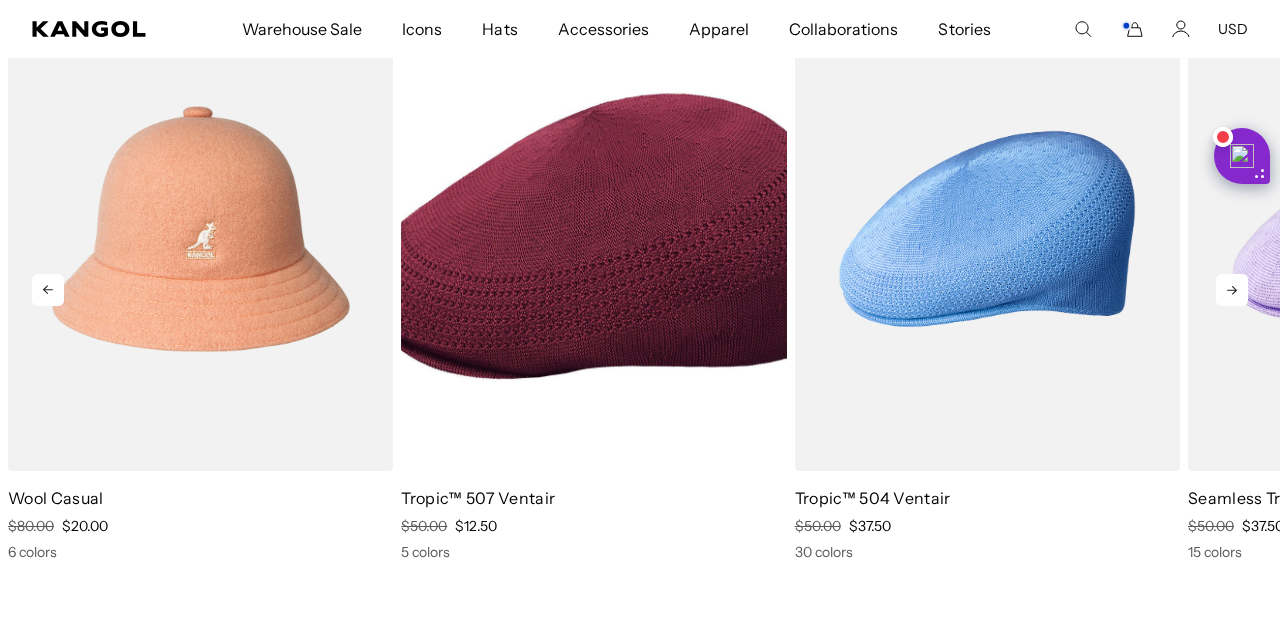 click 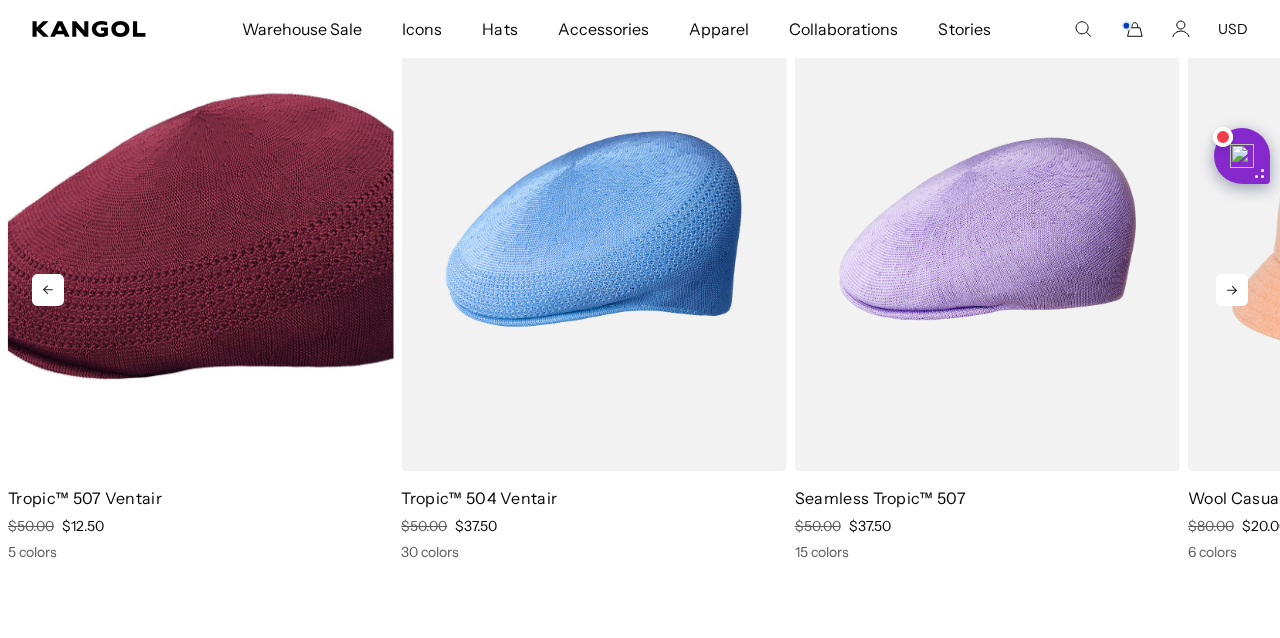 scroll, scrollTop: 0, scrollLeft: 412, axis: horizontal 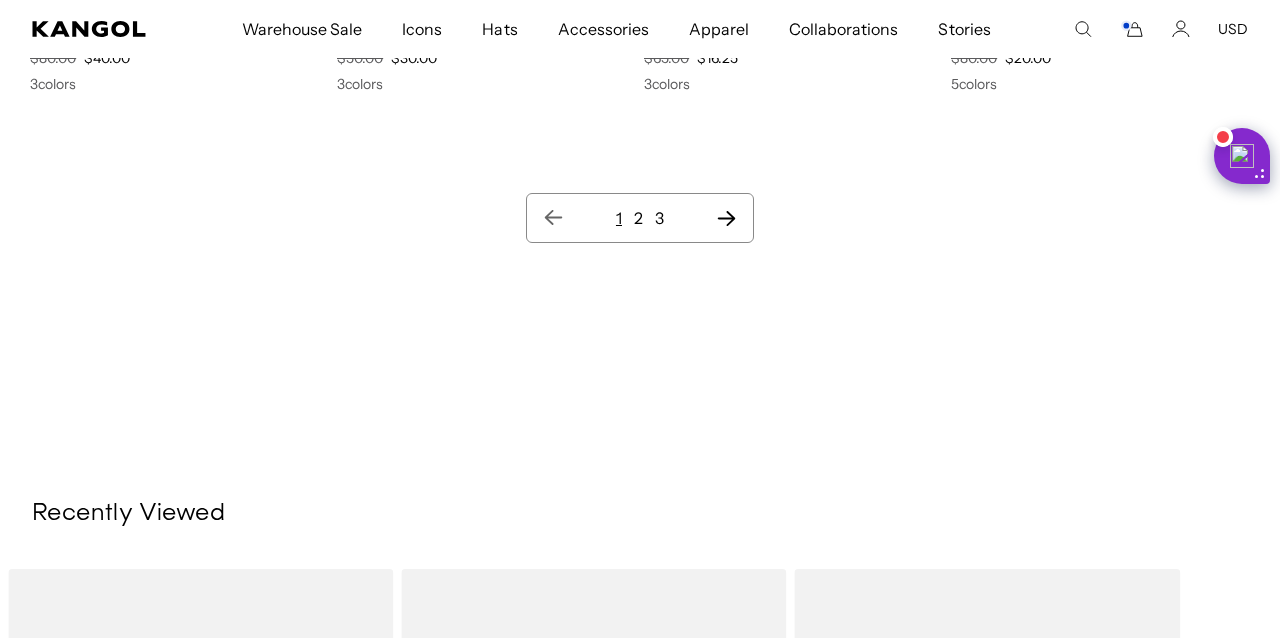 click 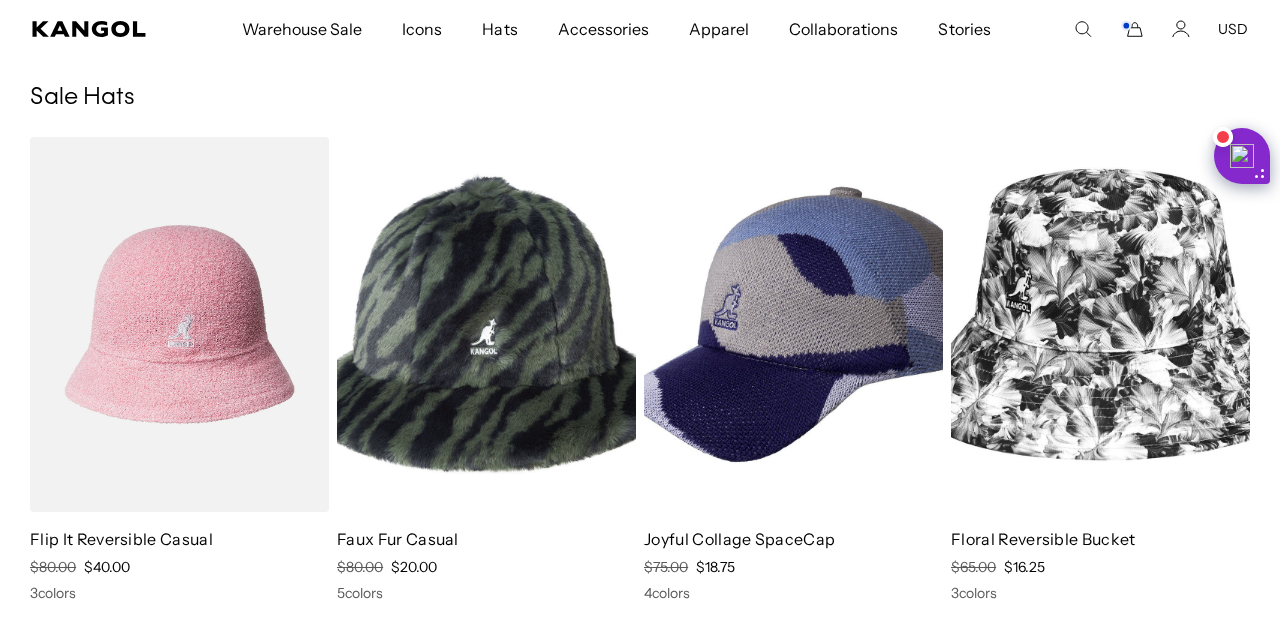 scroll, scrollTop: 159, scrollLeft: 0, axis: vertical 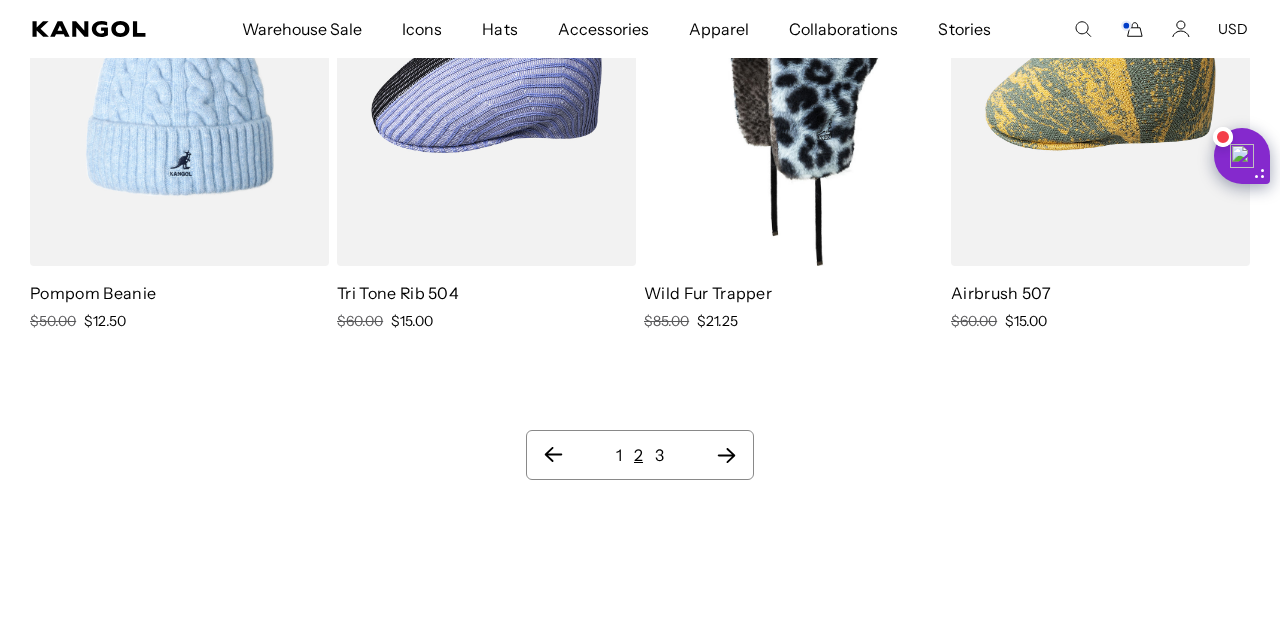 click 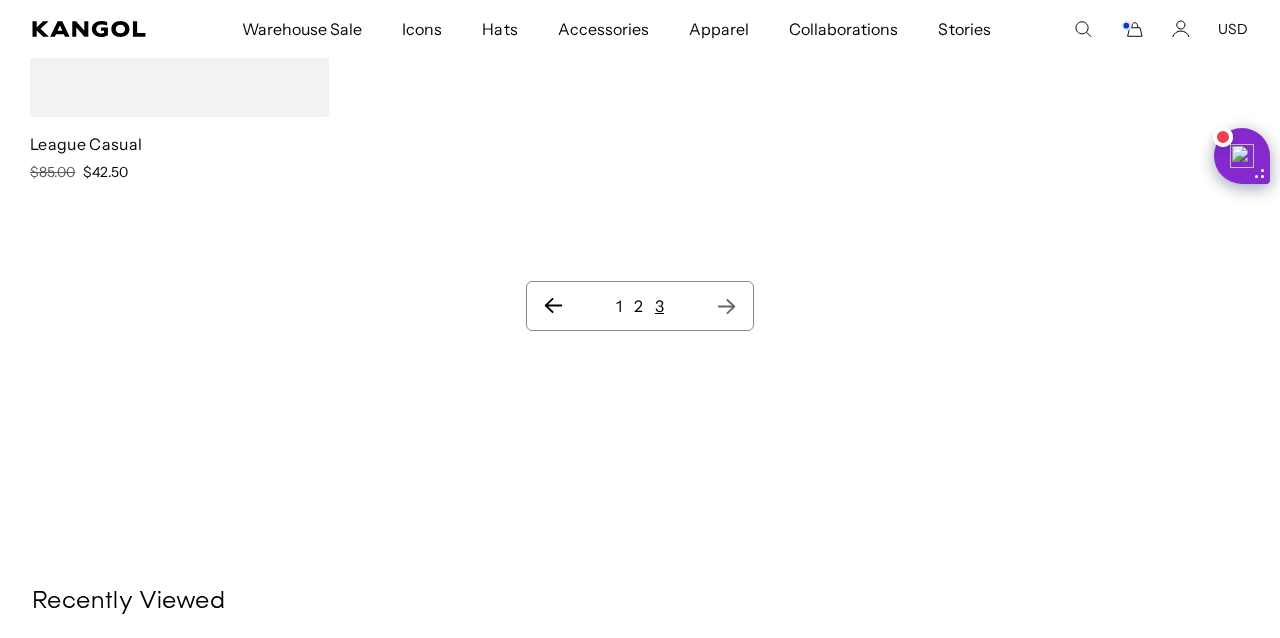 click on "1 2 3" at bounding box center [640, 306] 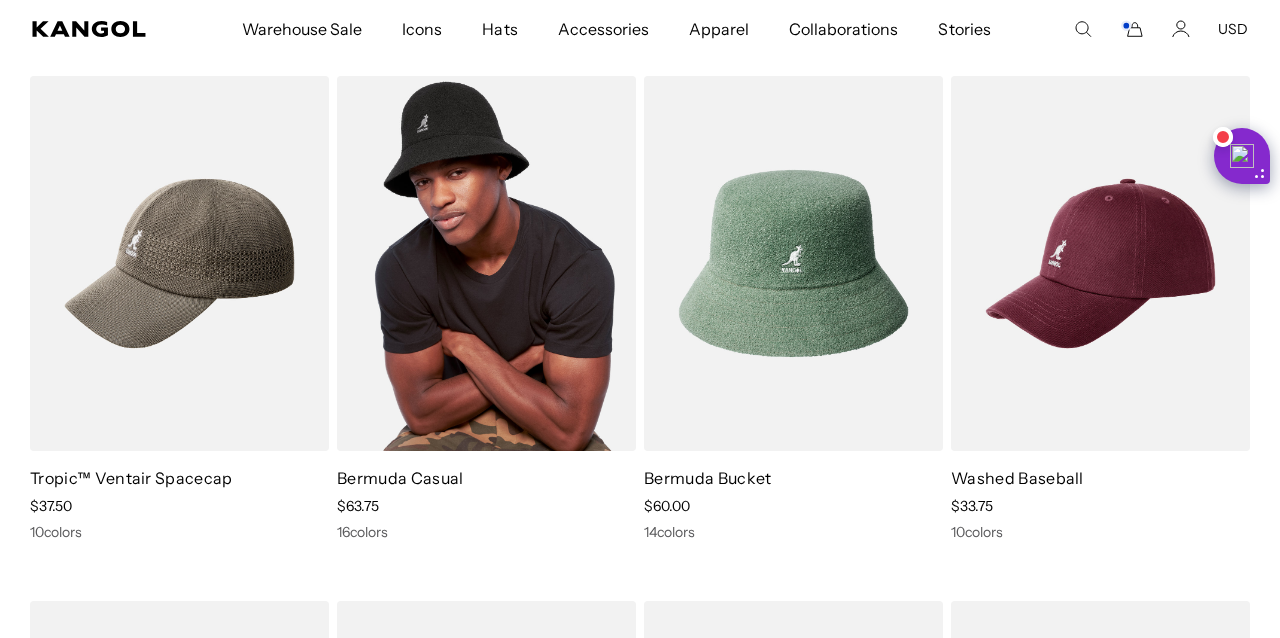 click at bounding box center (486, 263) 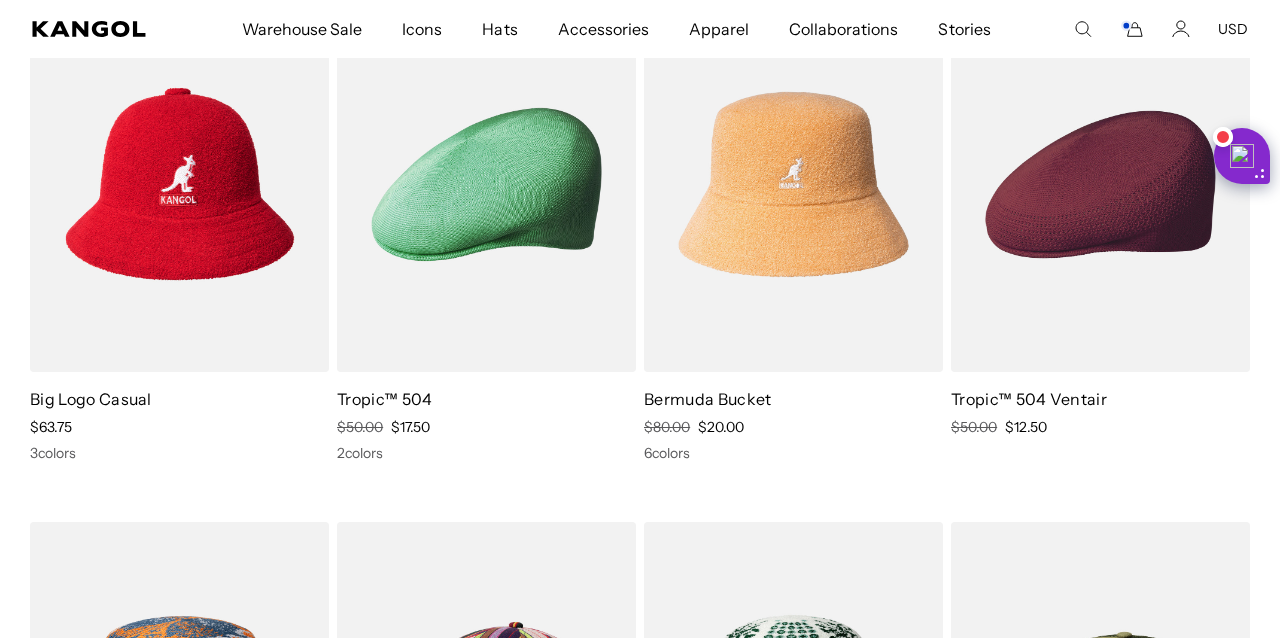 scroll, scrollTop: 0, scrollLeft: 412, axis: horizontal 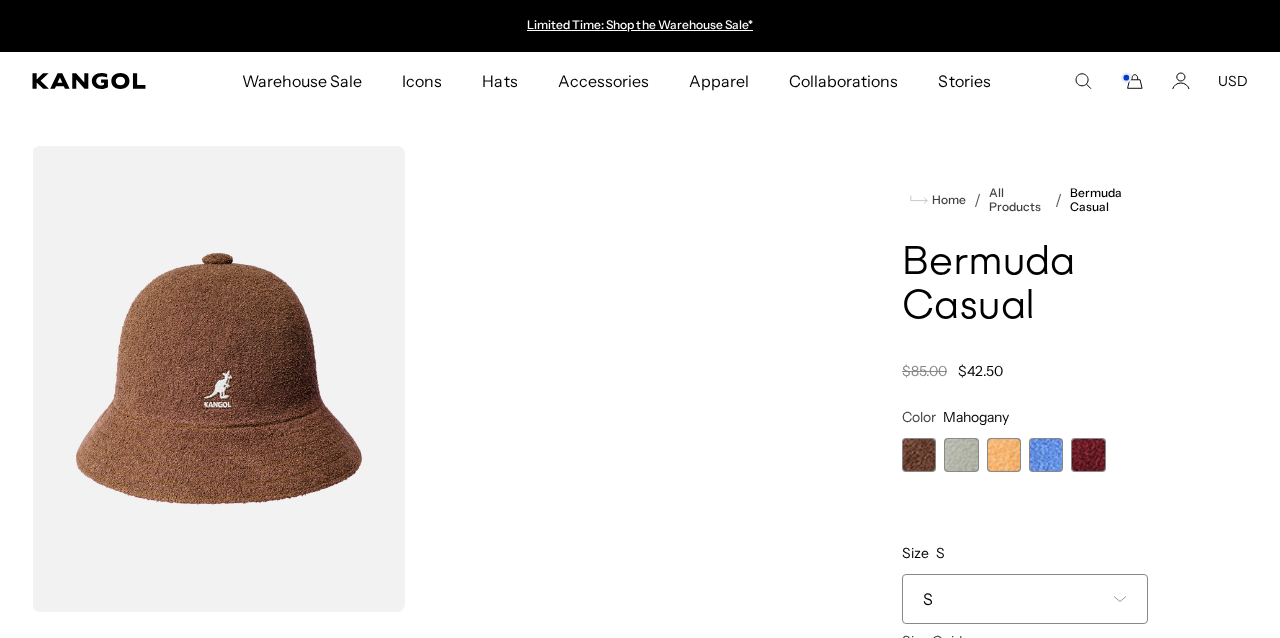 click at bounding box center (1004, 455) 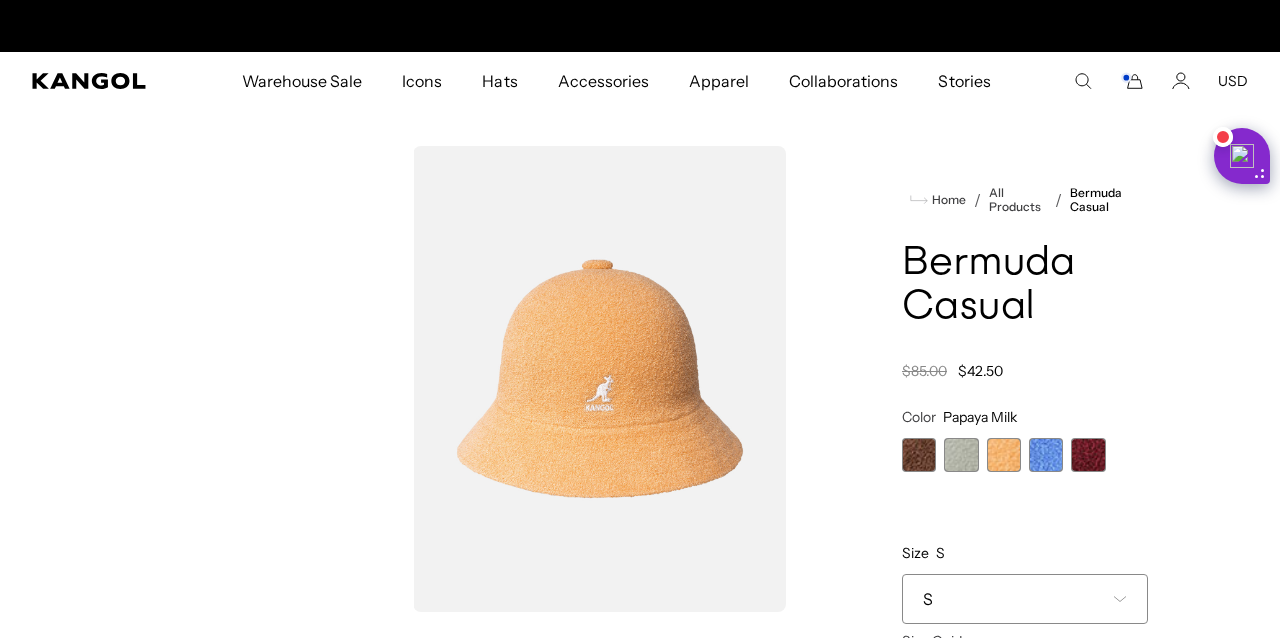 scroll, scrollTop: 0, scrollLeft: 412, axis: horizontal 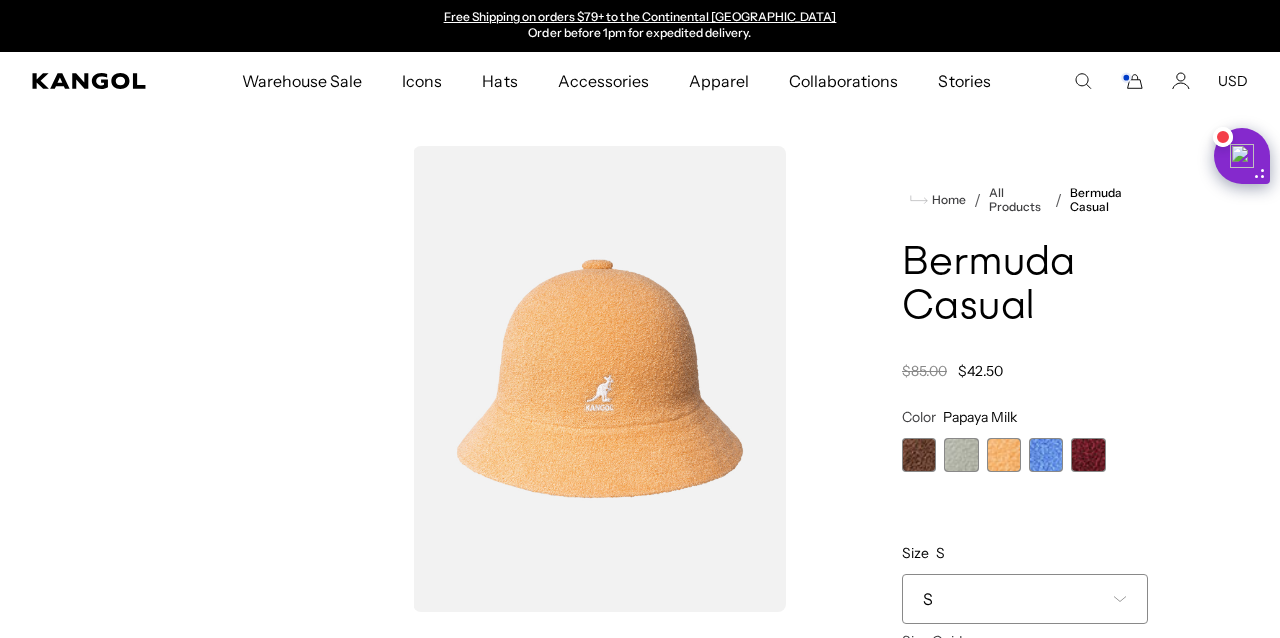 click at bounding box center [1046, 455] 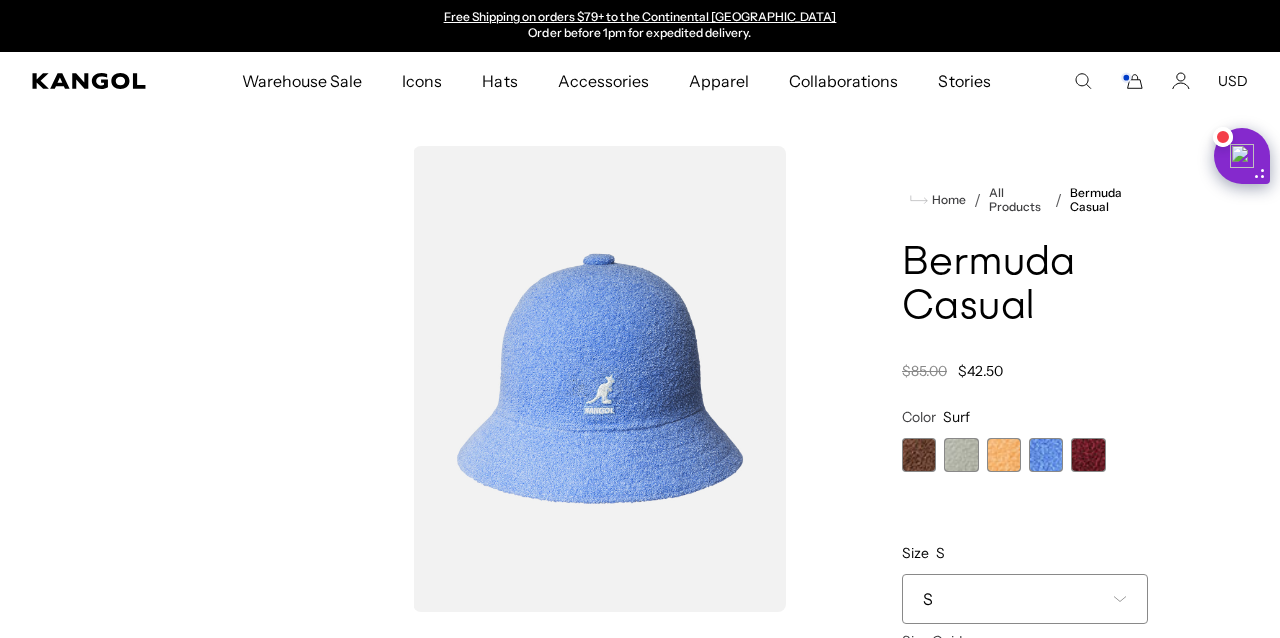 click at bounding box center (1088, 455) 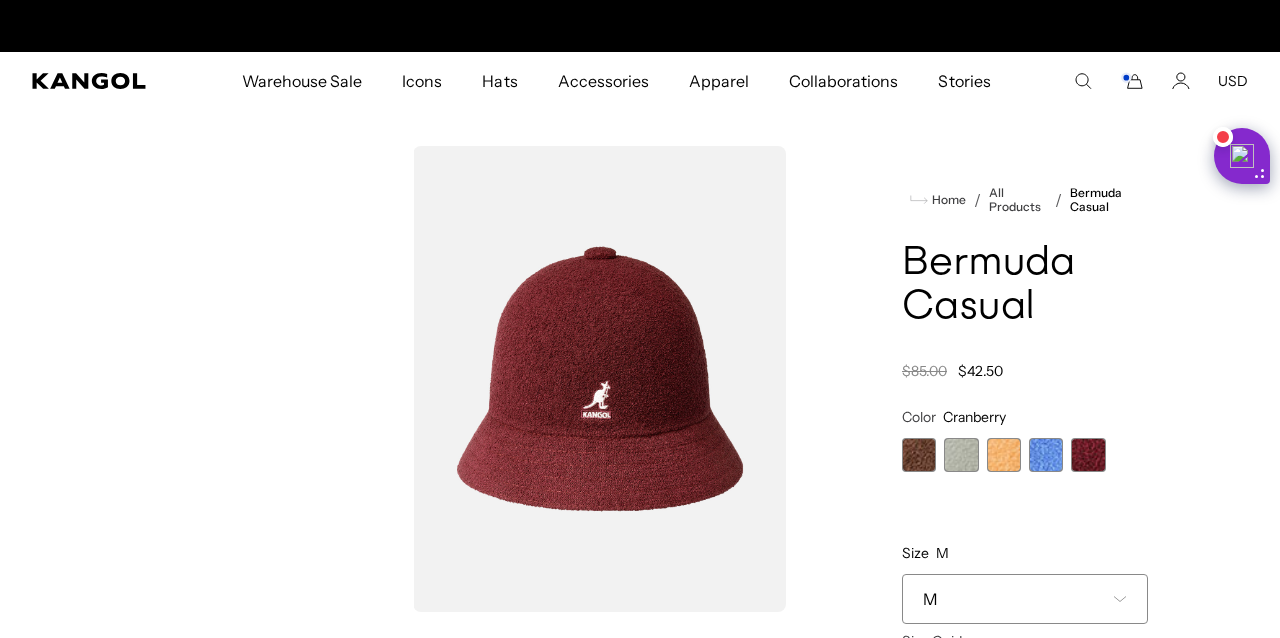 scroll, scrollTop: 0, scrollLeft: 0, axis: both 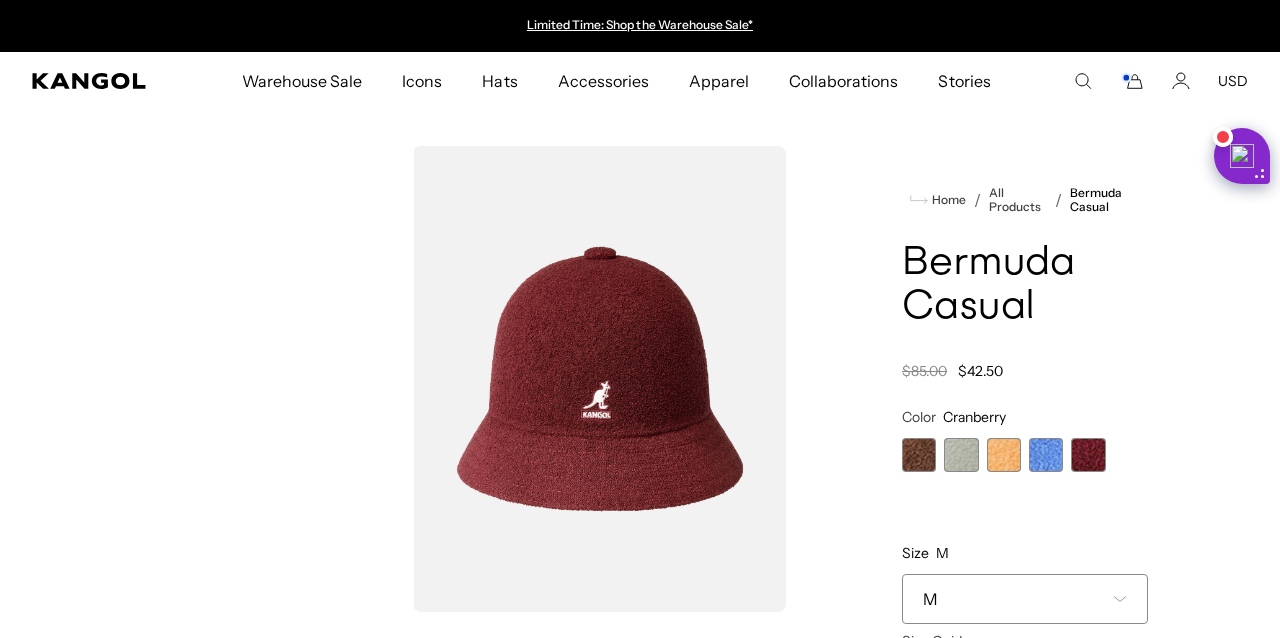 click at bounding box center [961, 455] 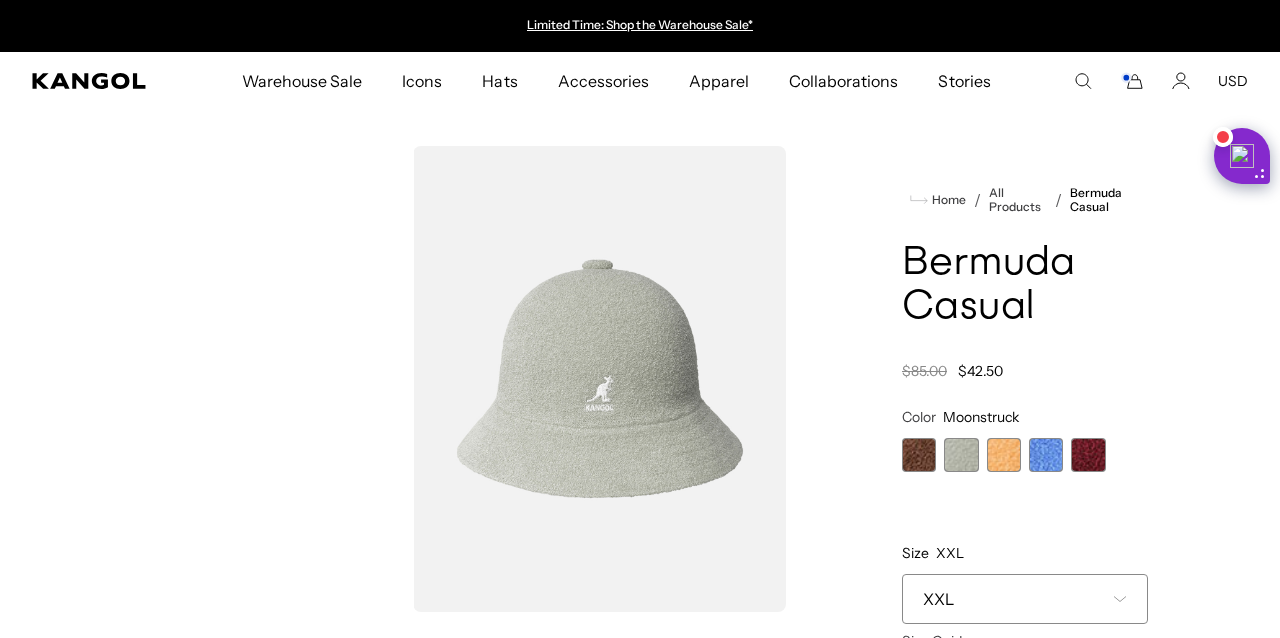 click at bounding box center (919, 455) 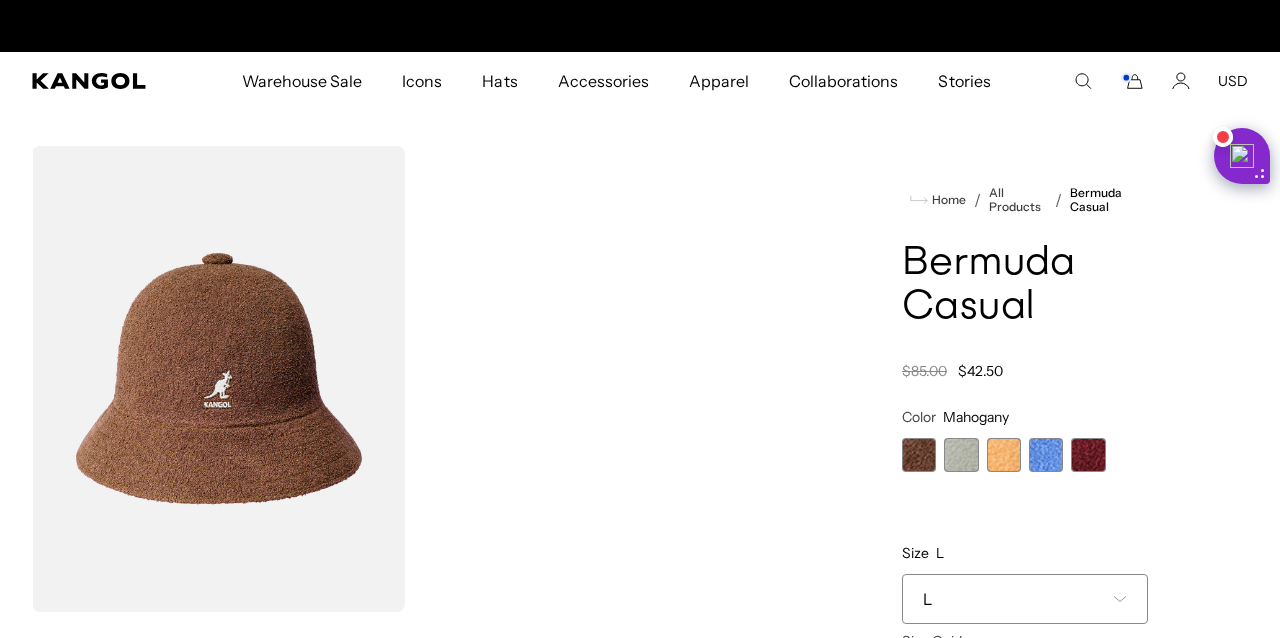 scroll, scrollTop: 0, scrollLeft: 412, axis: horizontal 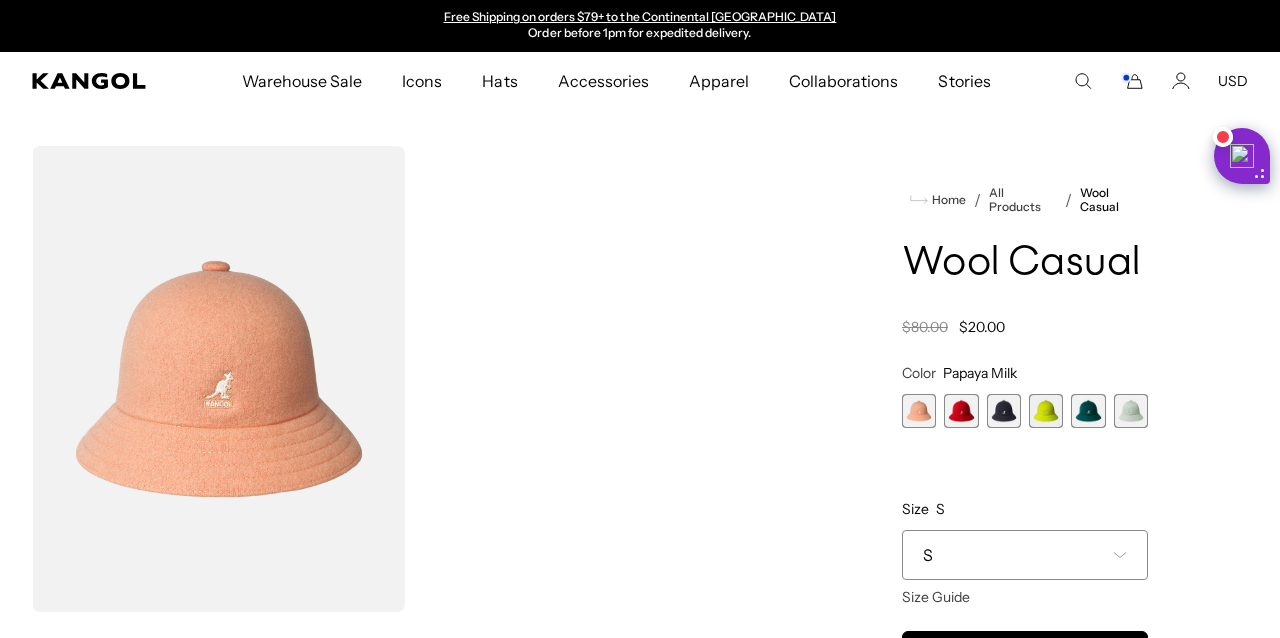click at bounding box center (1088, 411) 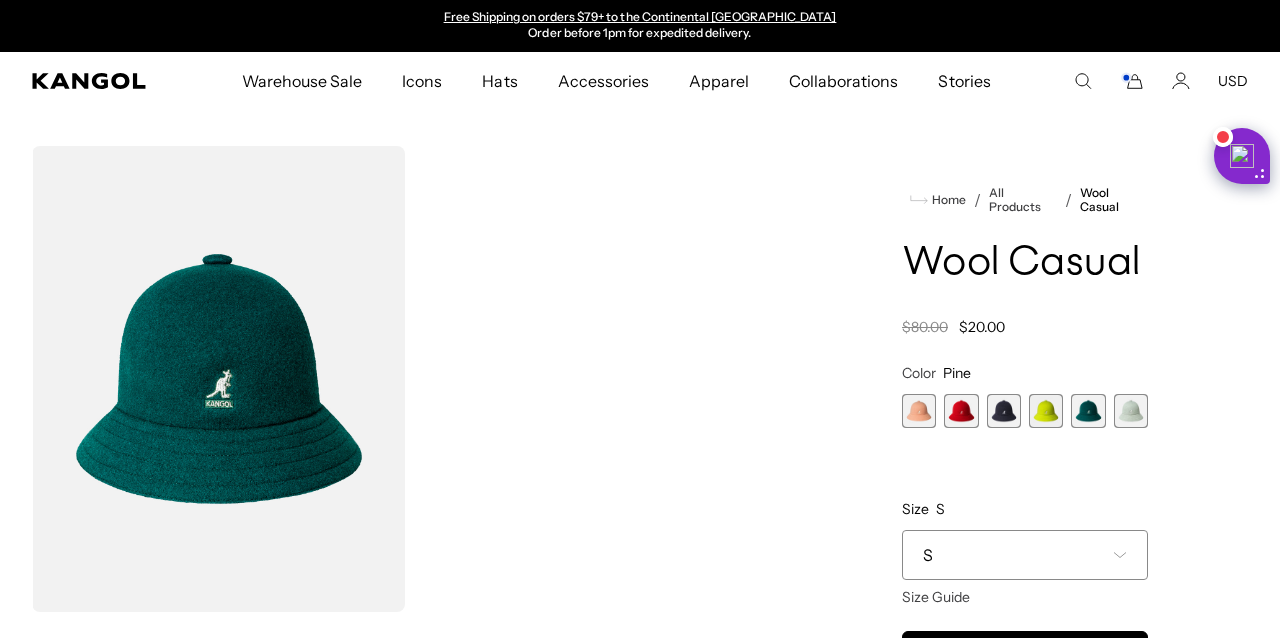 click at bounding box center [1131, 411] 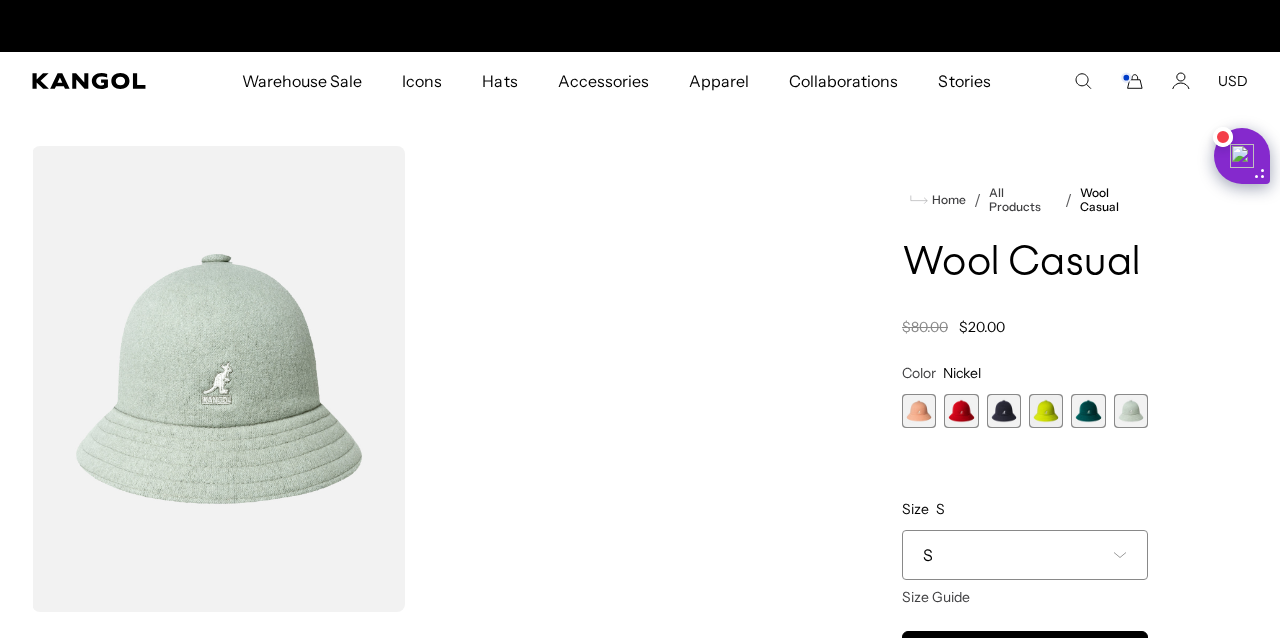 scroll, scrollTop: 0, scrollLeft: 0, axis: both 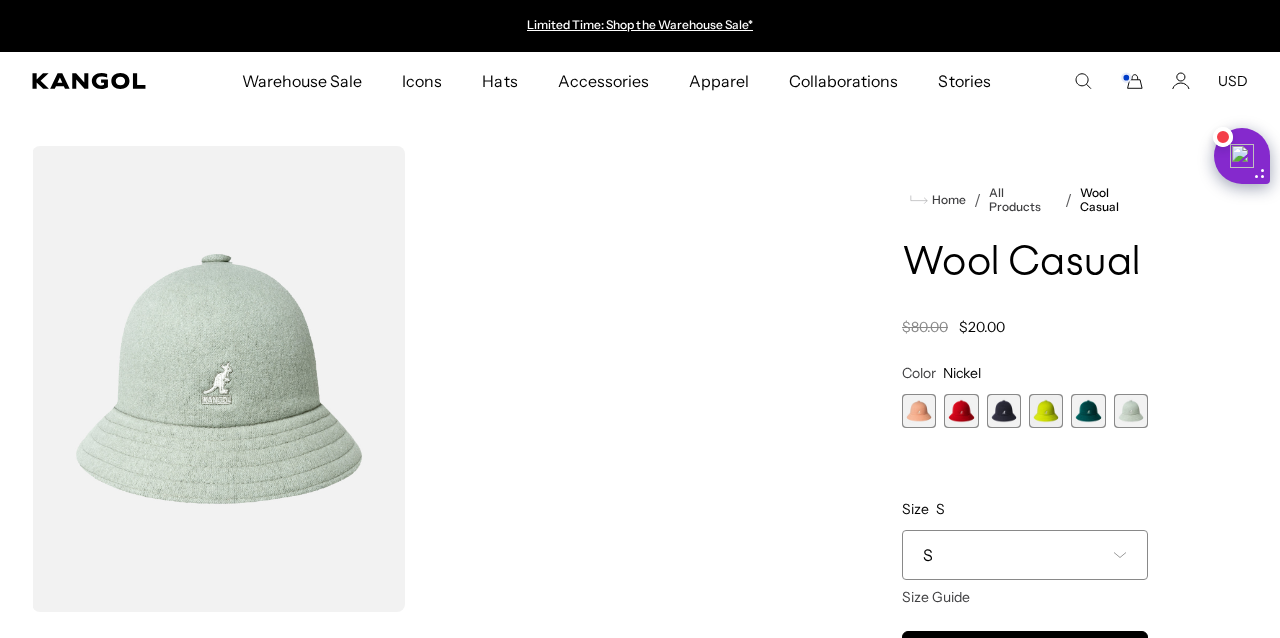 click at bounding box center [1046, 411] 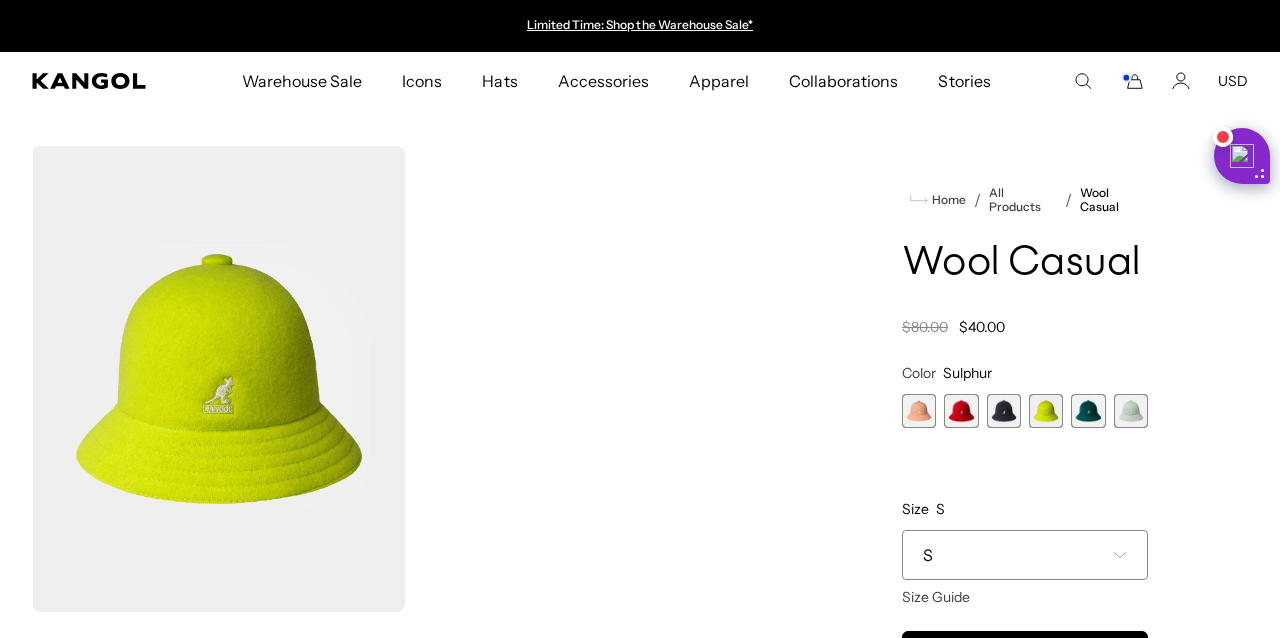 click at bounding box center [1004, 411] 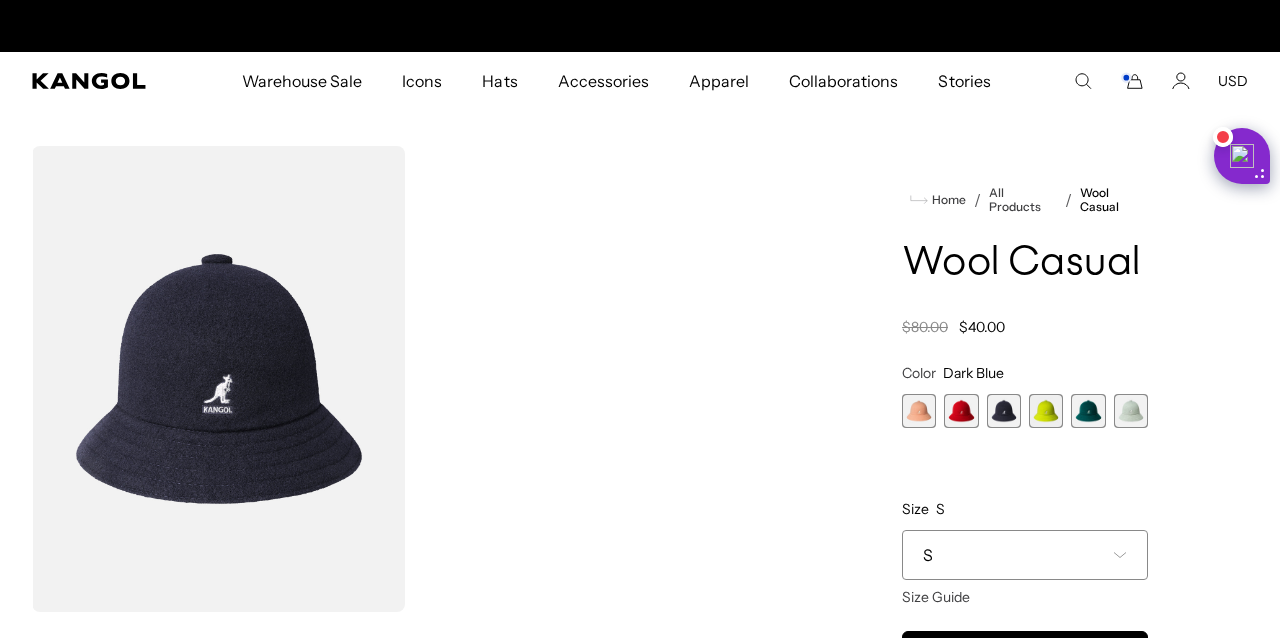 scroll, scrollTop: 0, scrollLeft: 412, axis: horizontal 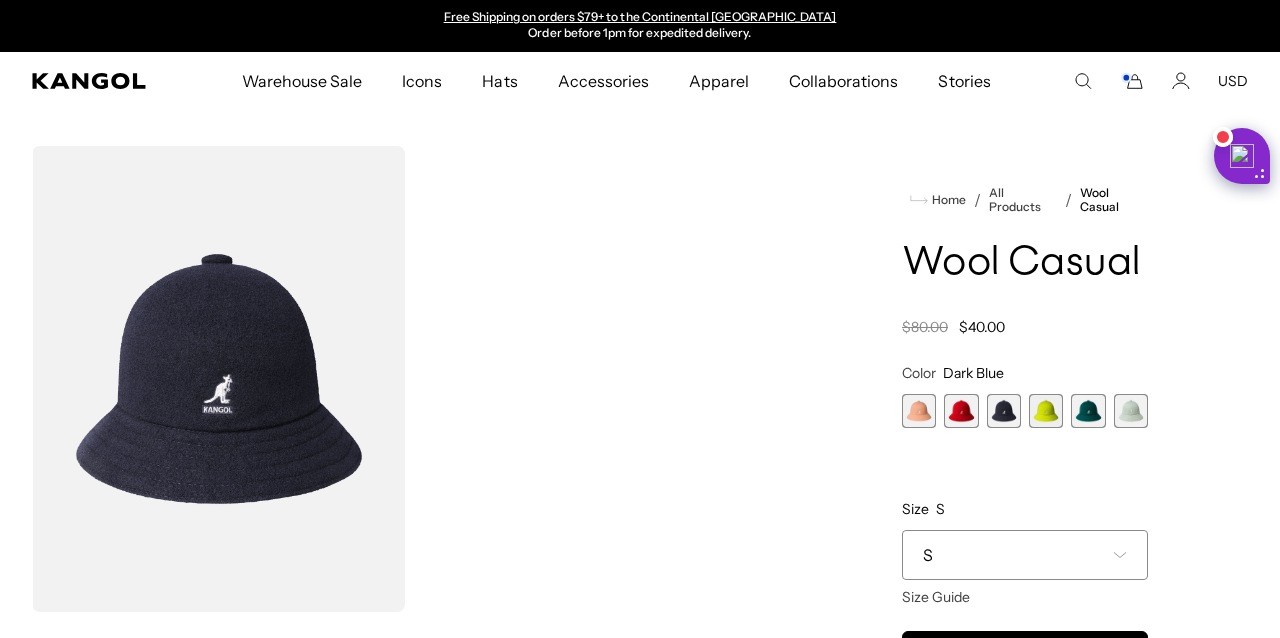 click at bounding box center (961, 411) 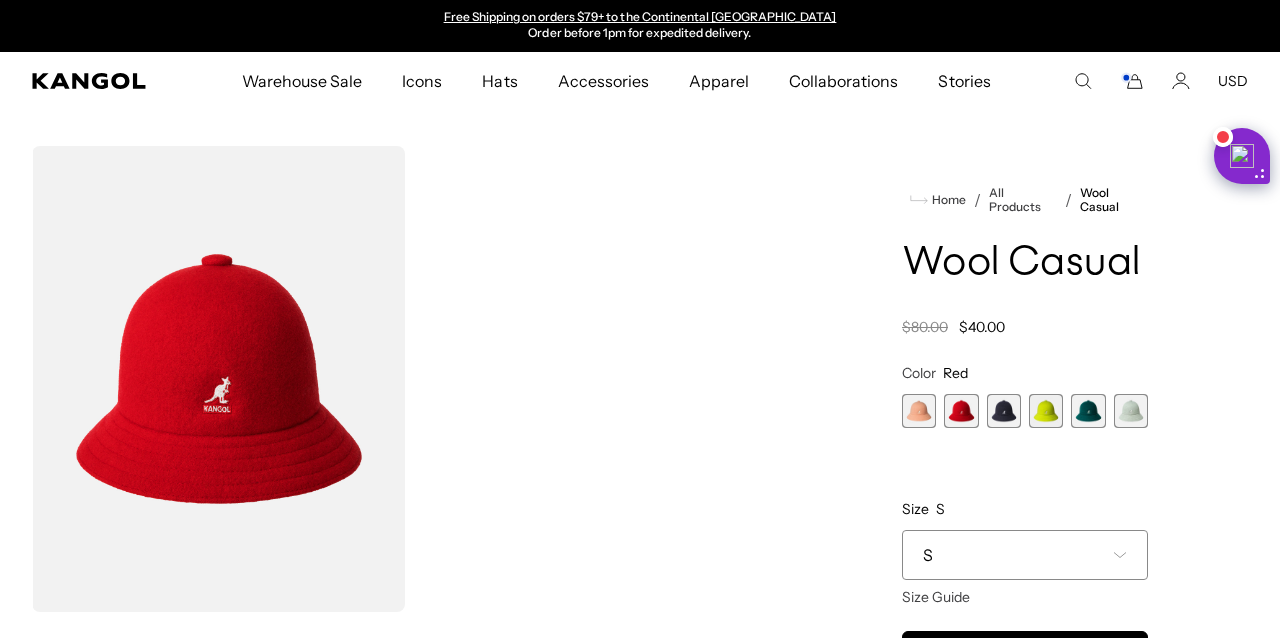 click at bounding box center [919, 411] 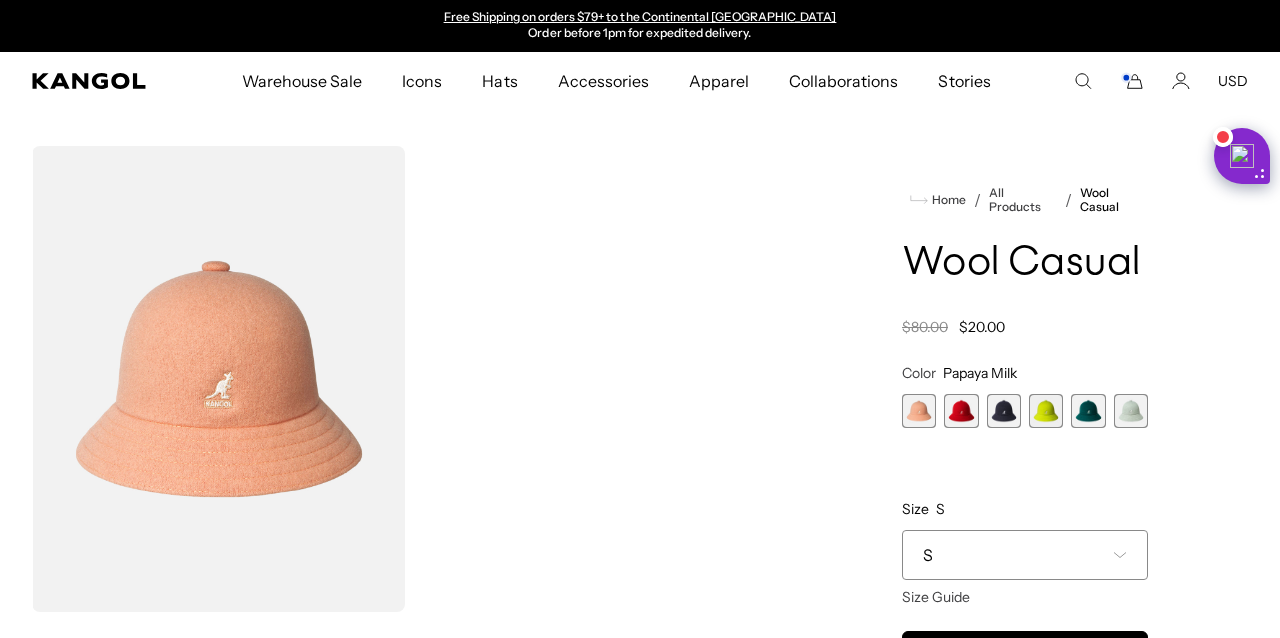 click at bounding box center [1088, 411] 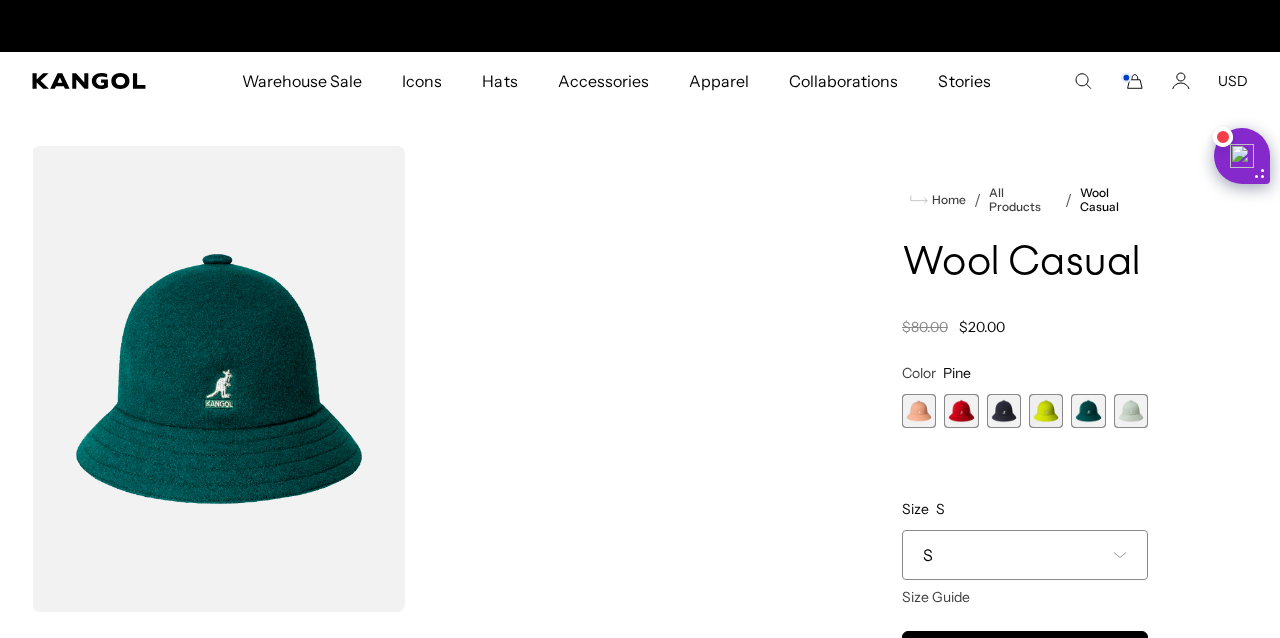 scroll, scrollTop: 0, scrollLeft: 0, axis: both 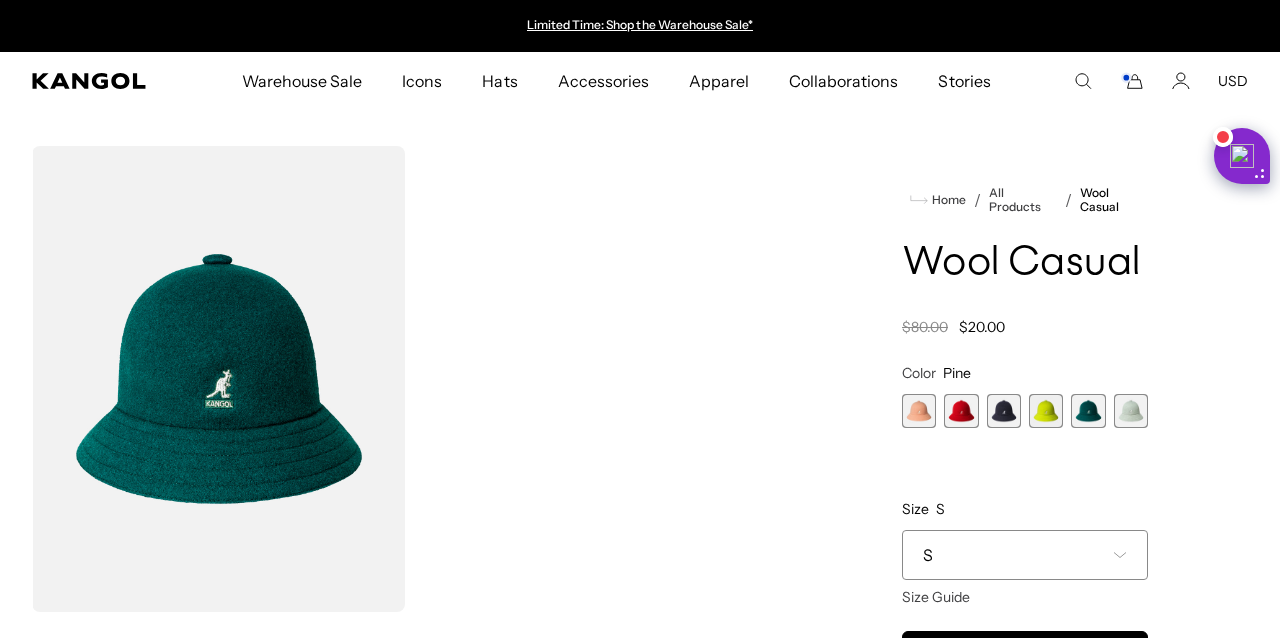 click at bounding box center (1131, 411) 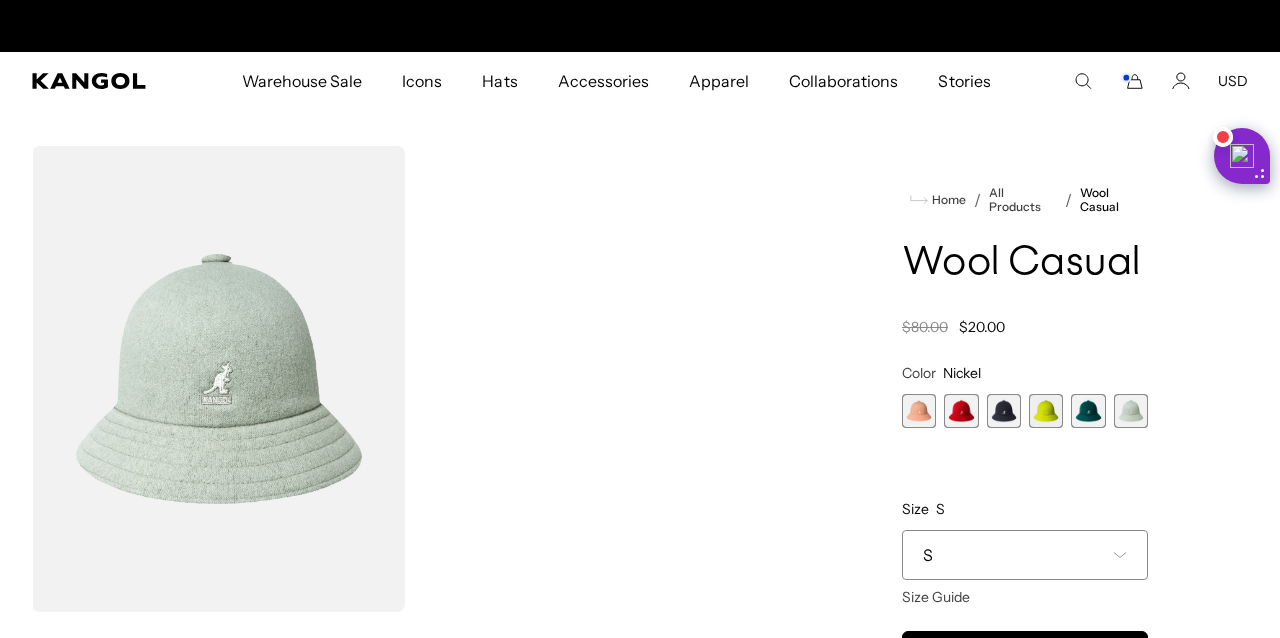 scroll, scrollTop: 0, scrollLeft: 0, axis: both 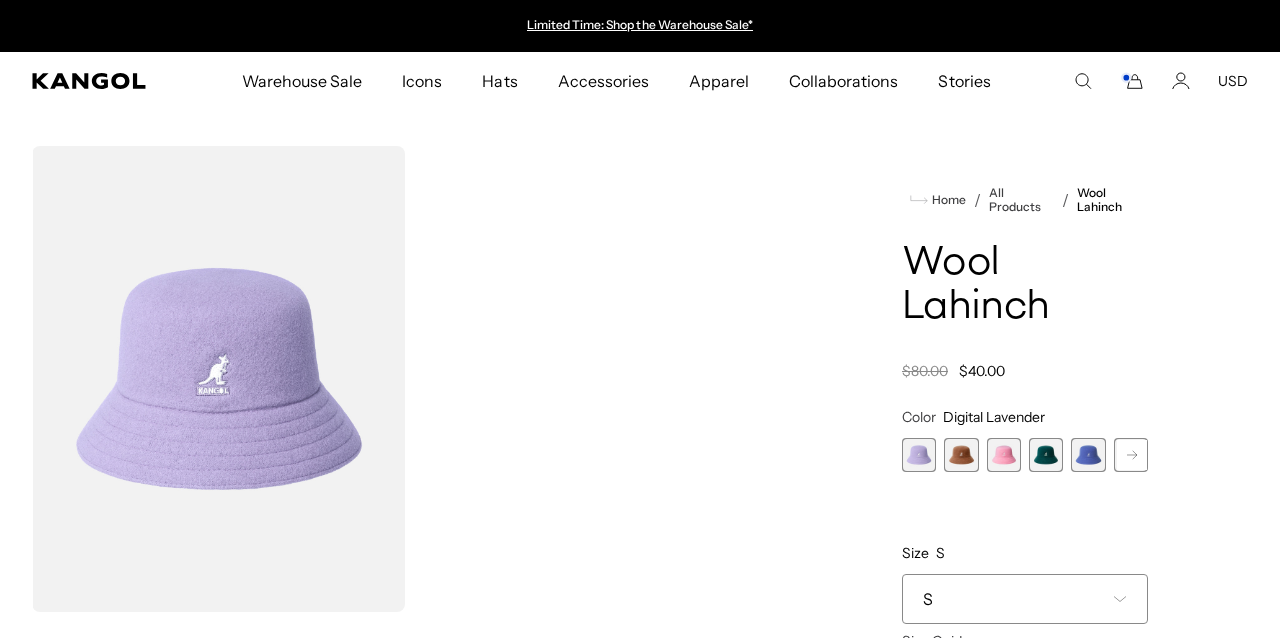 click 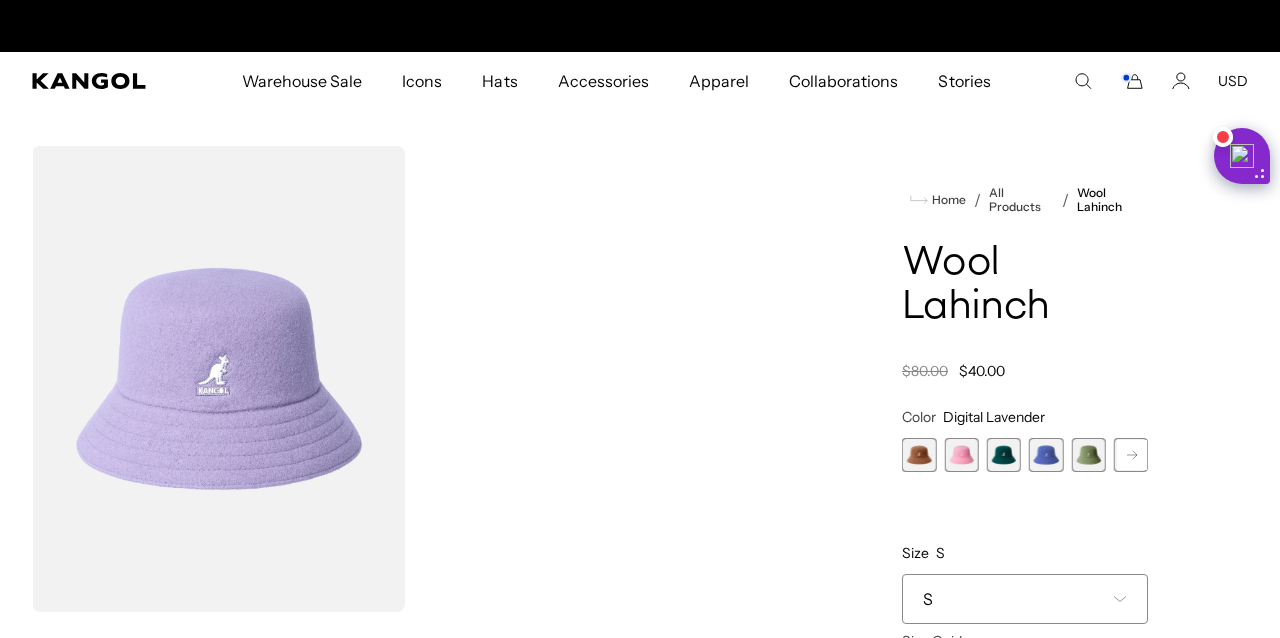scroll, scrollTop: 0, scrollLeft: 412, axis: horizontal 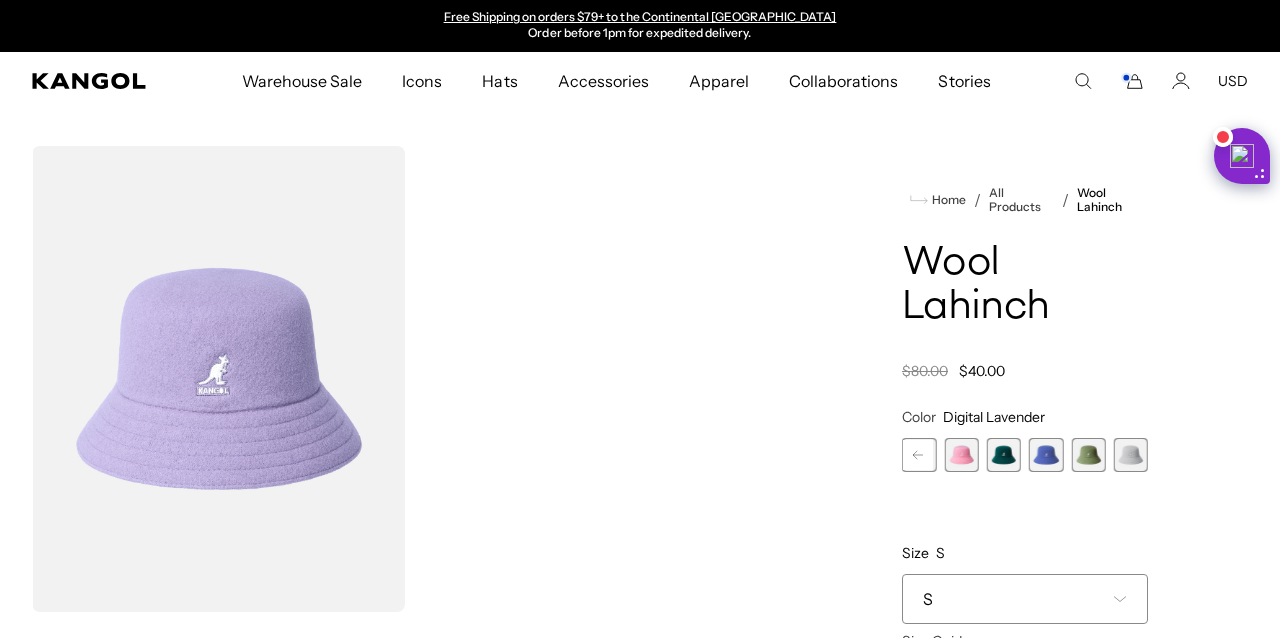 click at bounding box center (1131, 455) 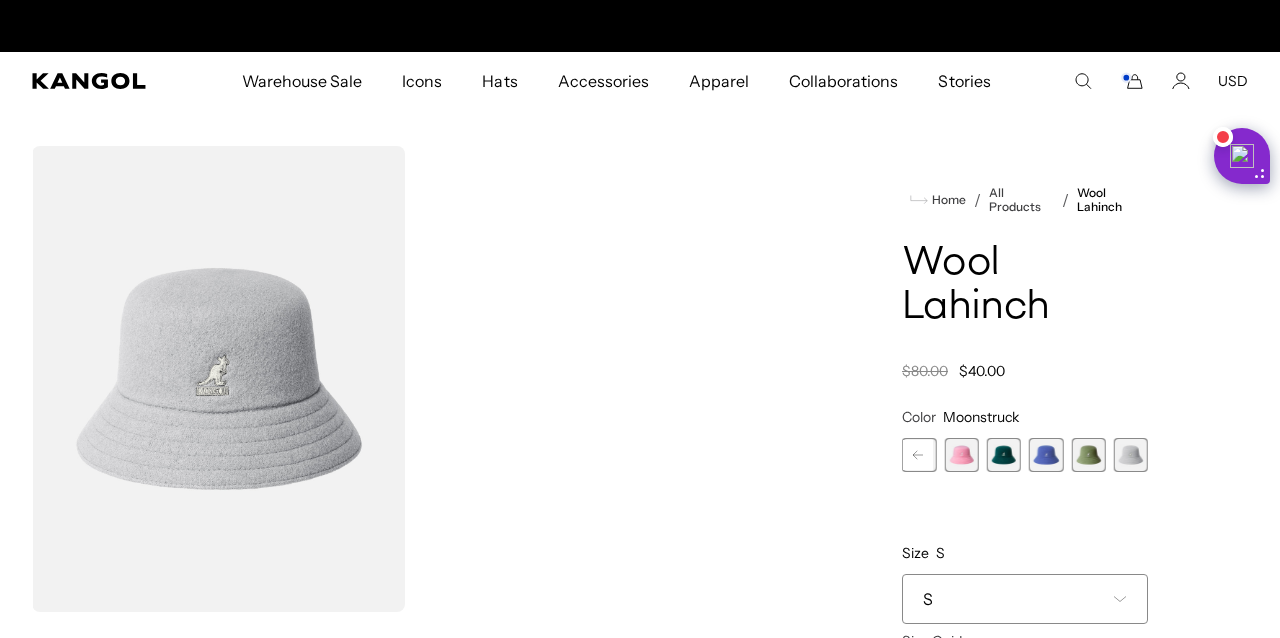 scroll, scrollTop: 0, scrollLeft: 0, axis: both 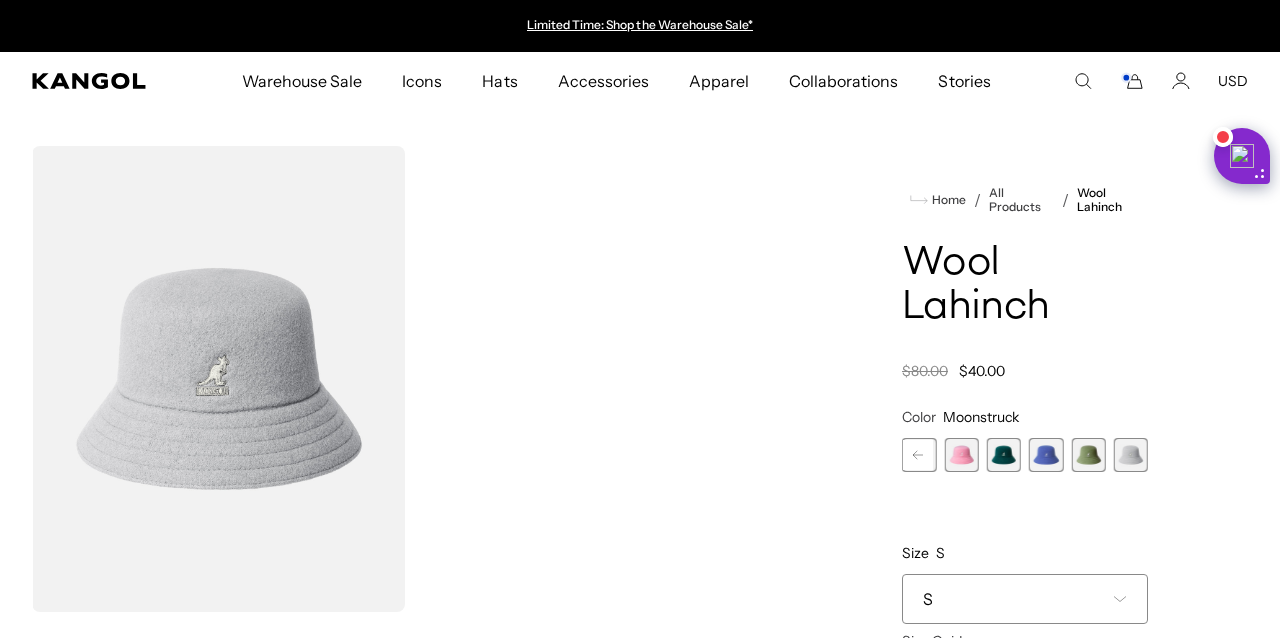 click on "Digital Lavender
Variant sold out or unavailable
Mahogany
Variant sold out or unavailable
Pepto
Variant sold out or unavailable
Pine
Variant sold out or unavailable
Starry Blue
Variant sold out or unavailable
Sea Kelp
Variant sold out or unavailable
Moonstruck
Variant sold out or unavailable" at bounding box center [1025, 455] 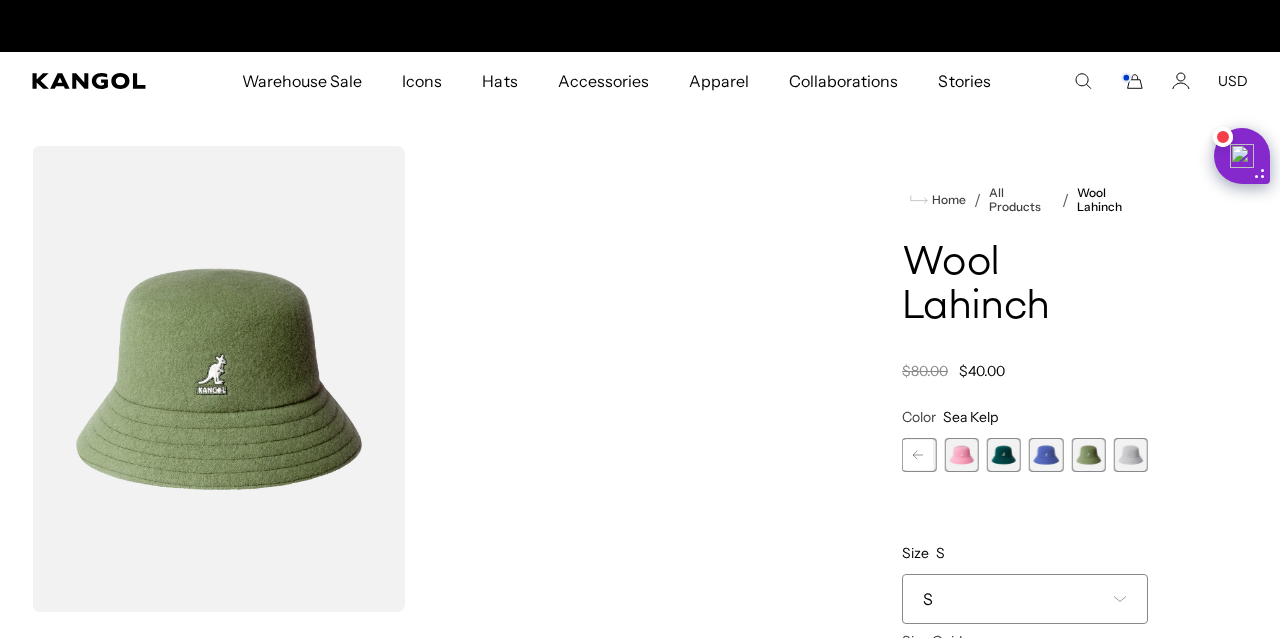 scroll, scrollTop: 0, scrollLeft: 0, axis: both 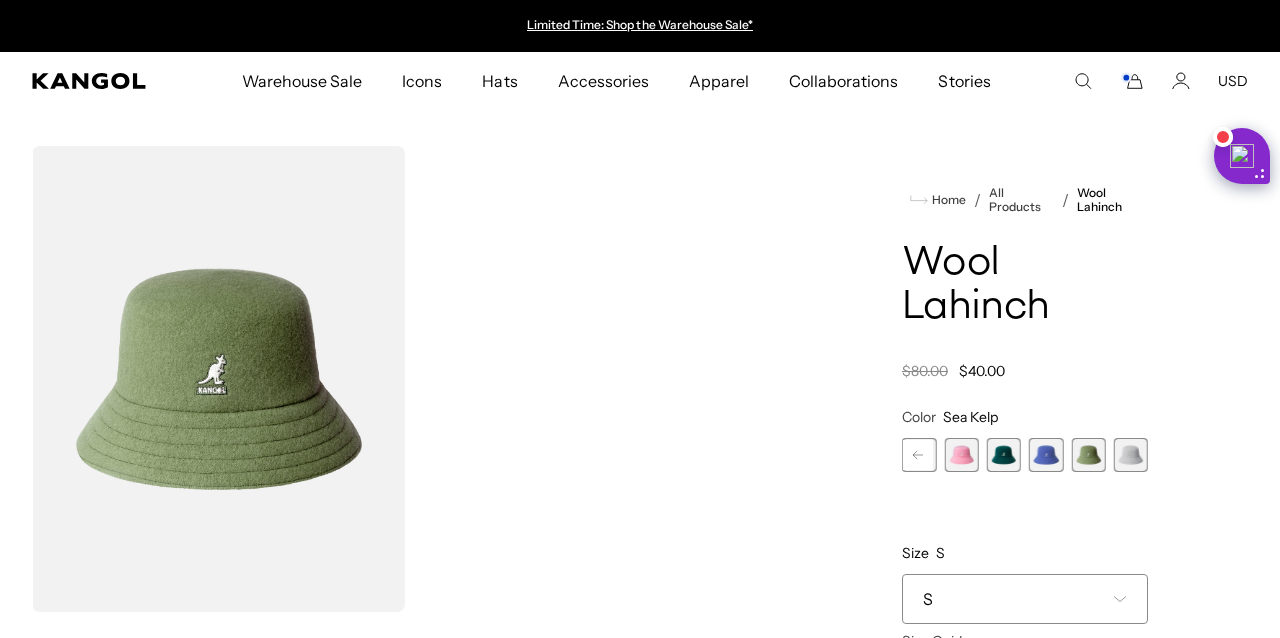 drag, startPoint x: 959, startPoint y: 493, endPoint x: 939, endPoint y: 468, distance: 32.01562 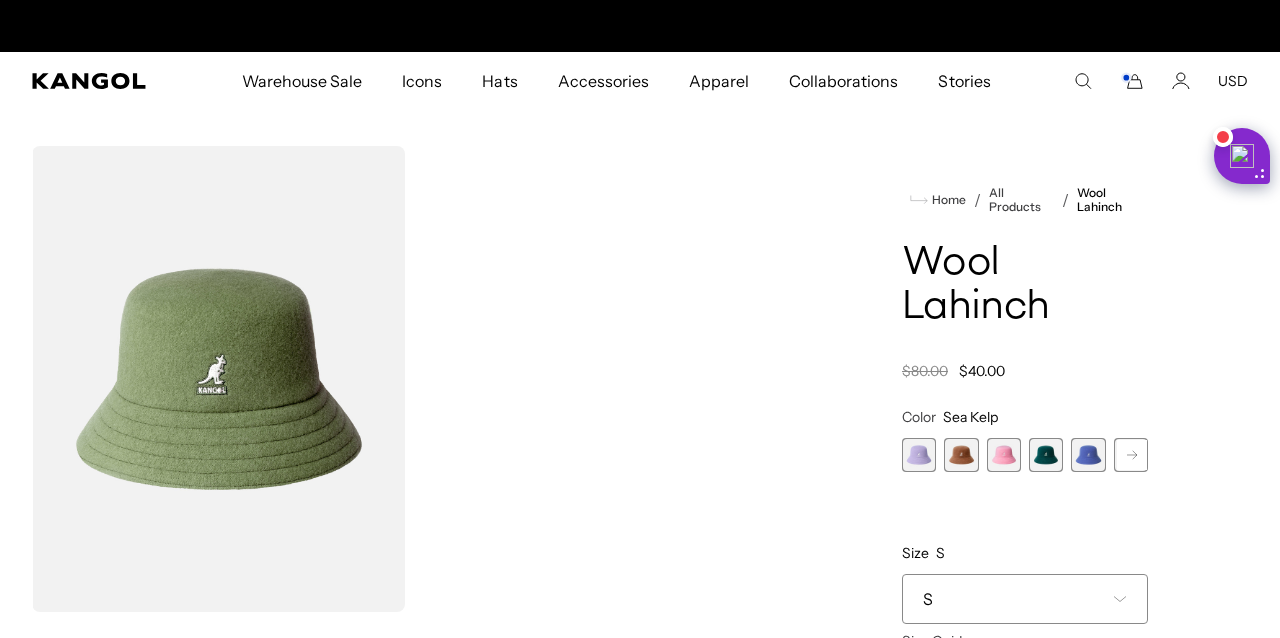 scroll, scrollTop: 0, scrollLeft: 412, axis: horizontal 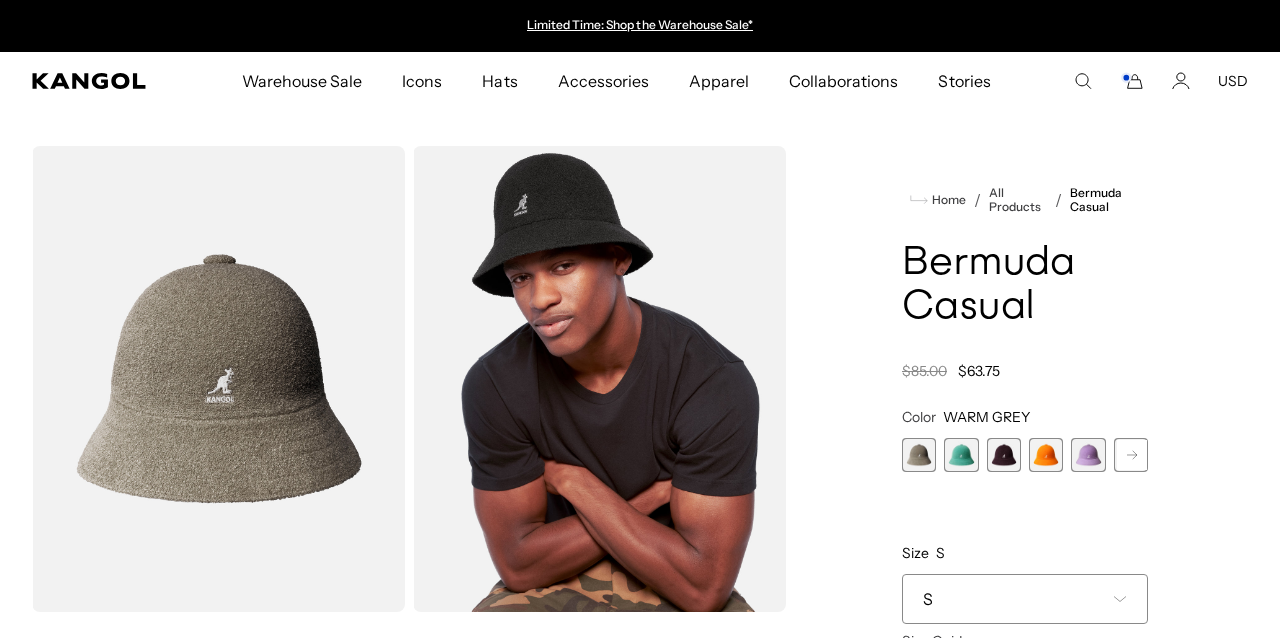 click 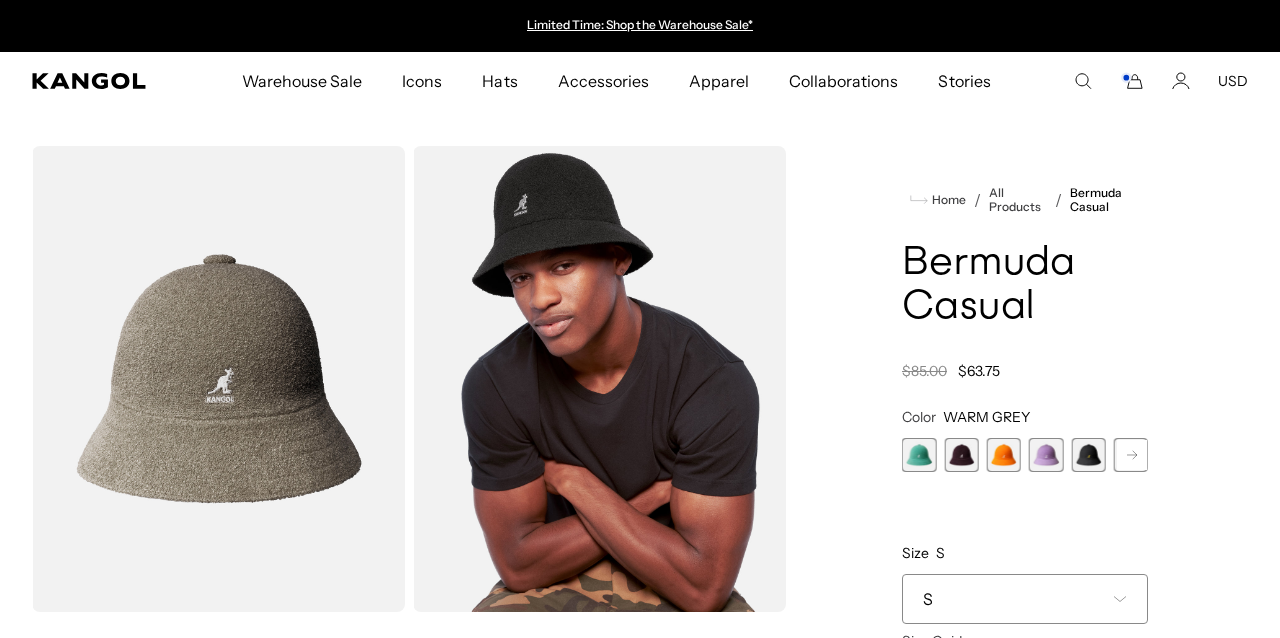 click 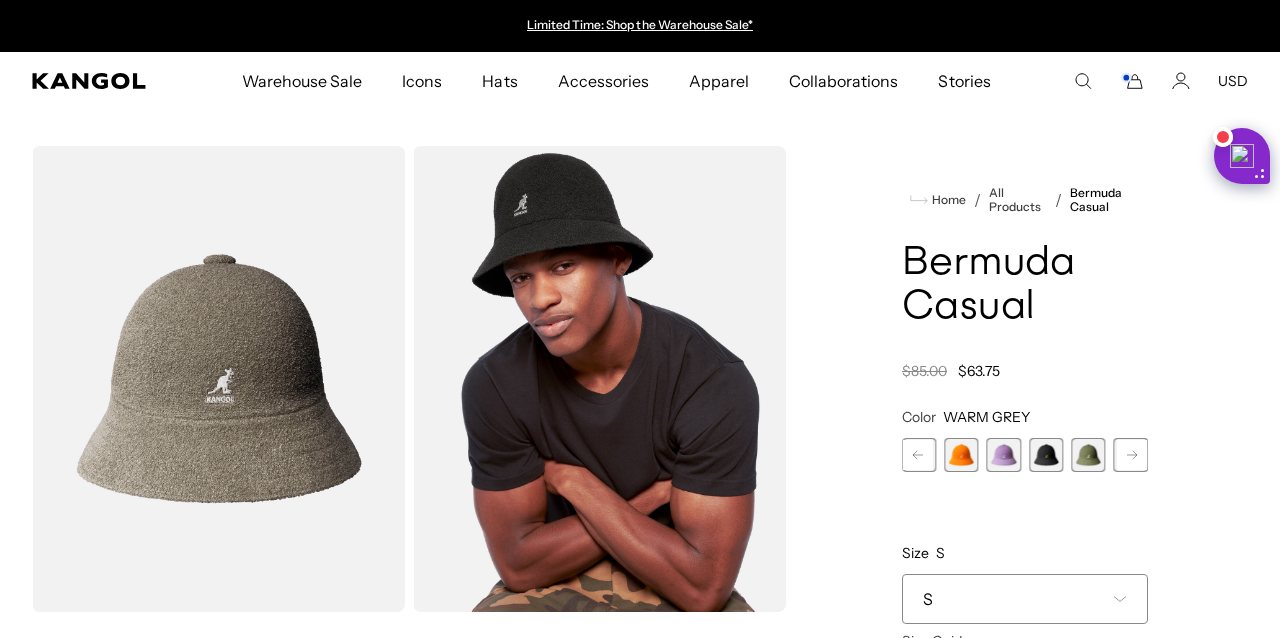 click 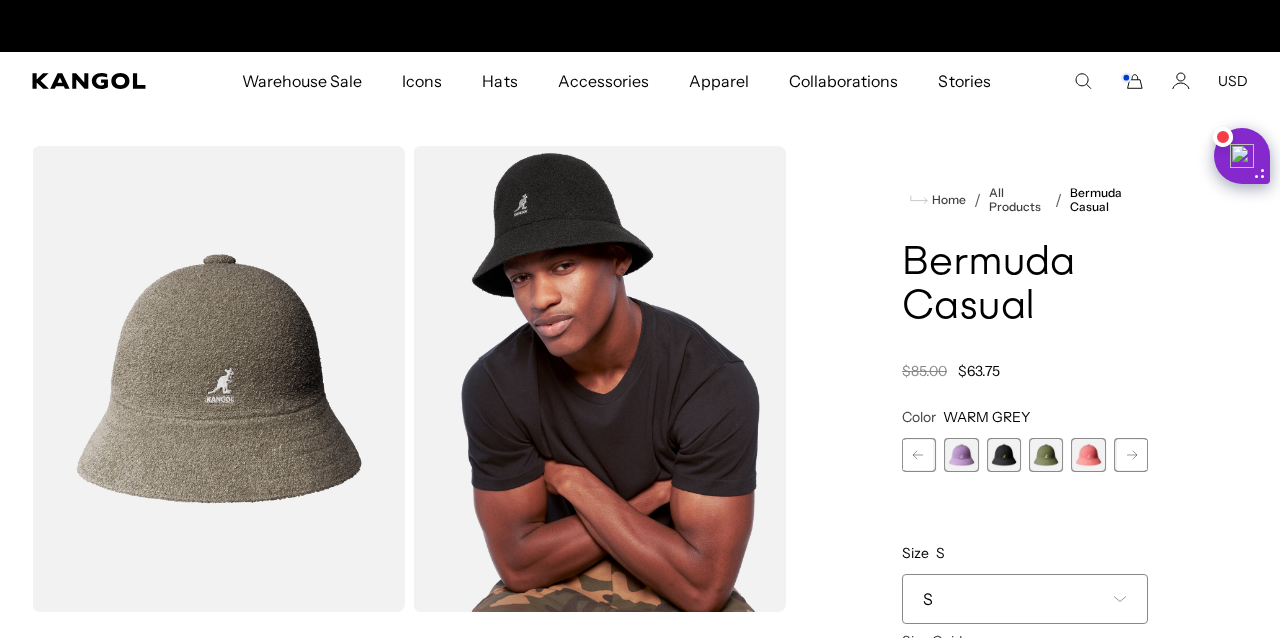 click 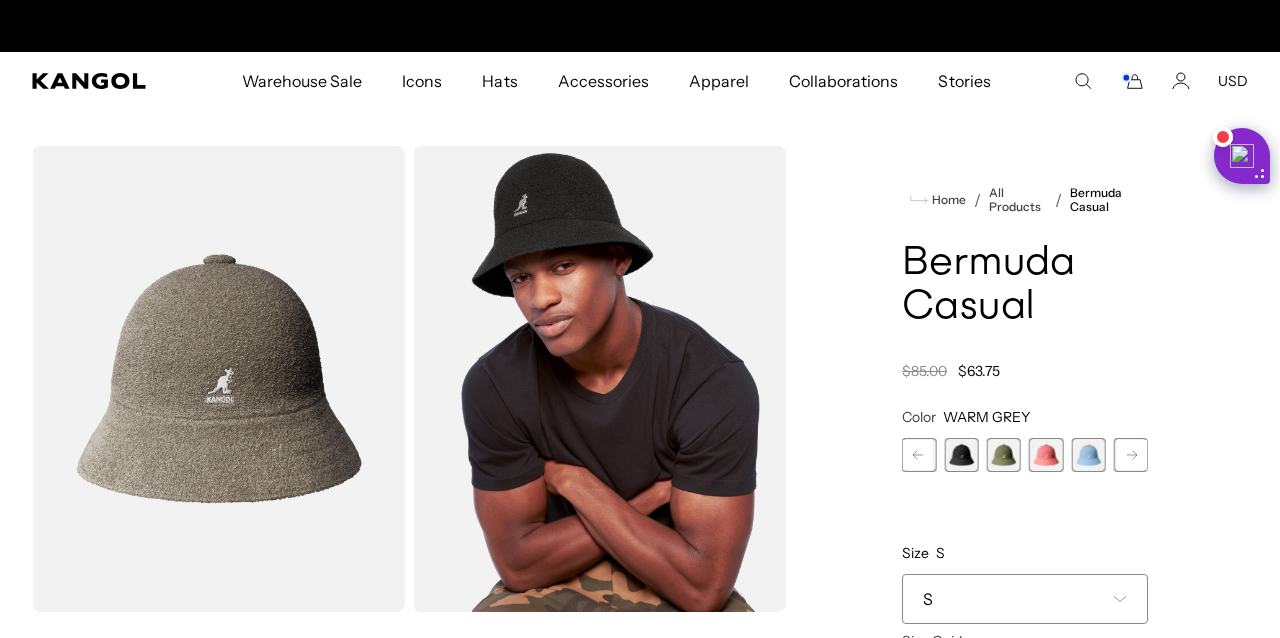 scroll, scrollTop: 0, scrollLeft: 412, axis: horizontal 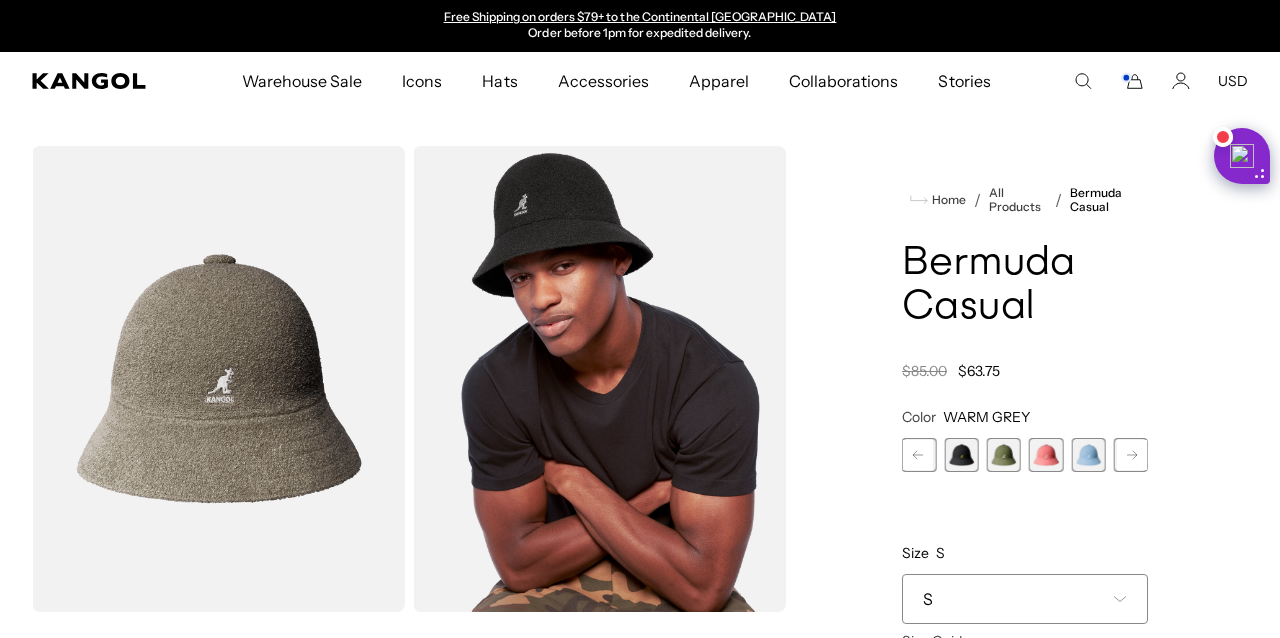 click 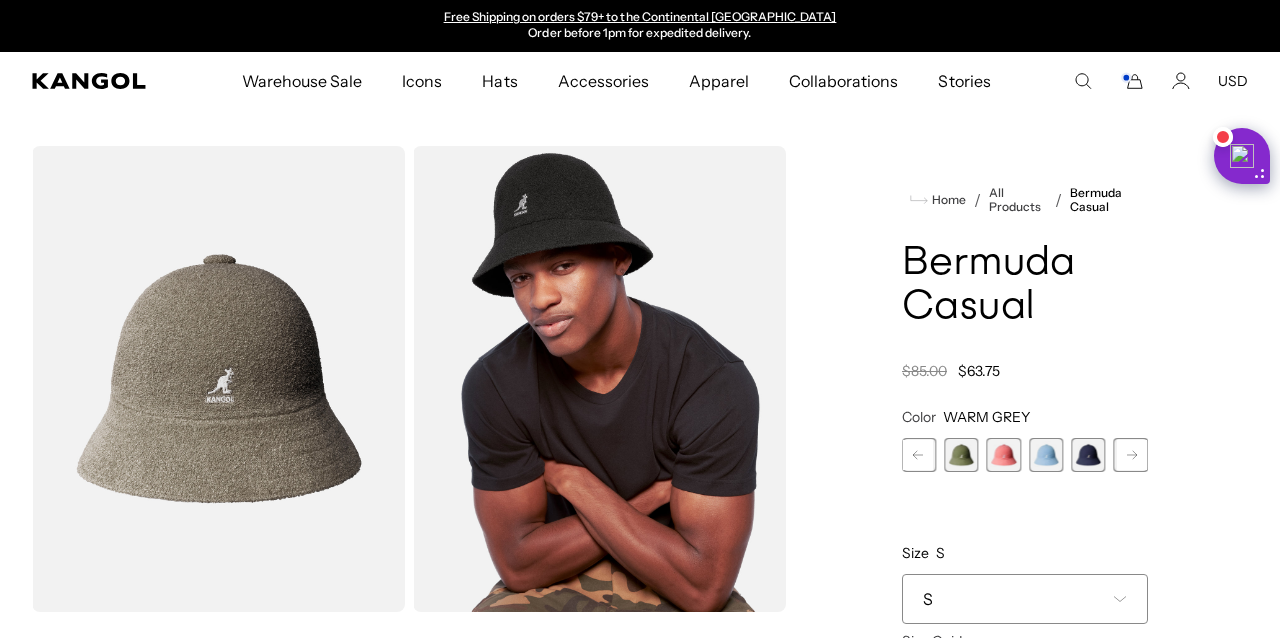 click 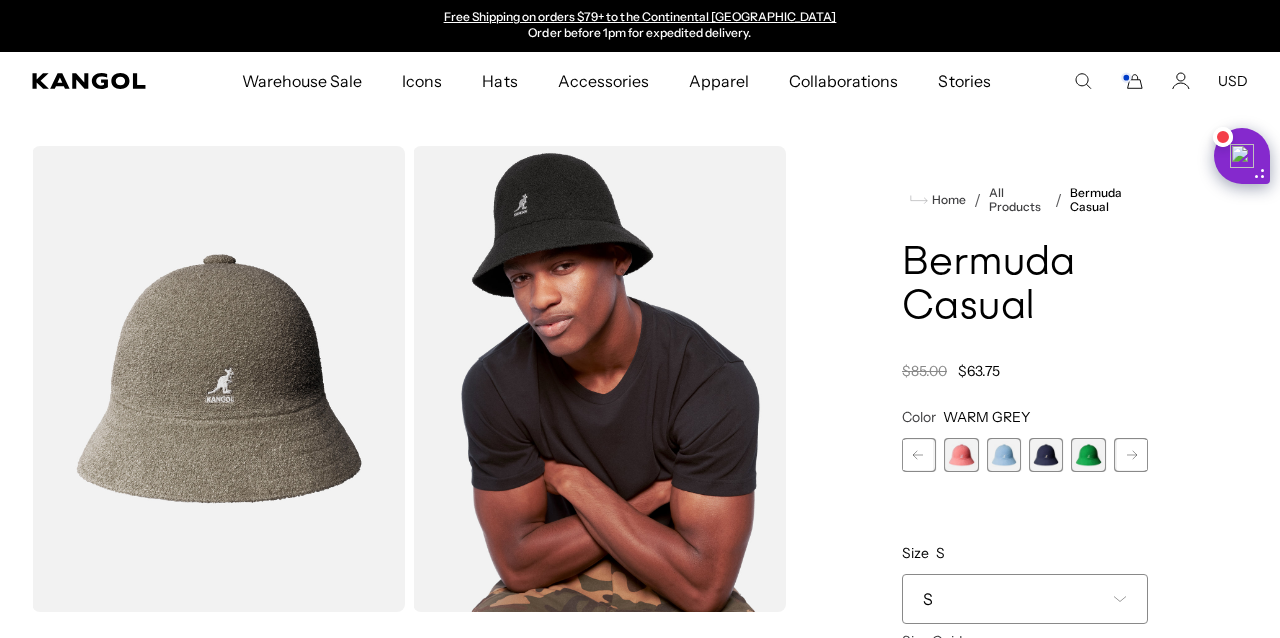 click 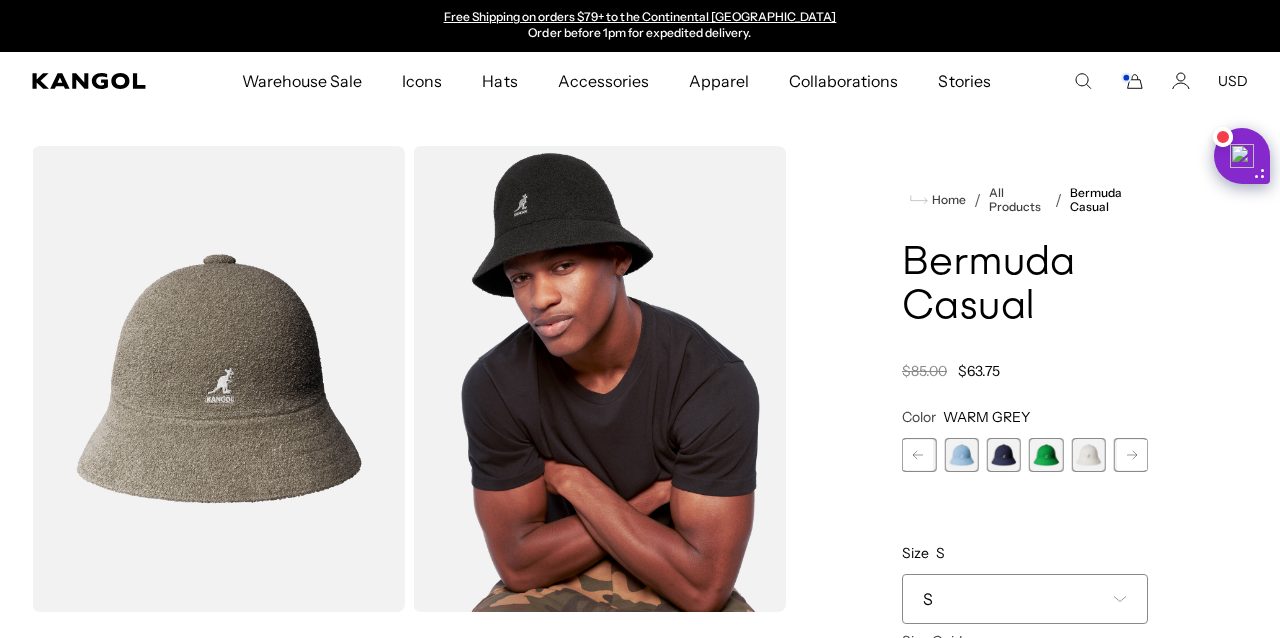 click 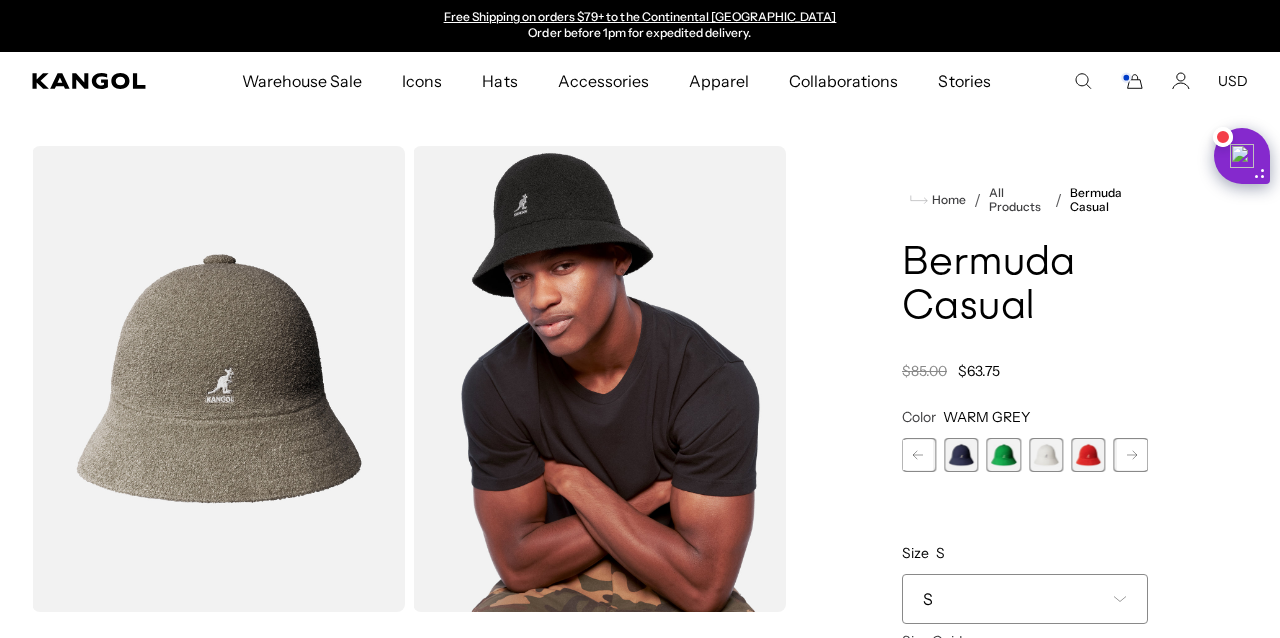 click 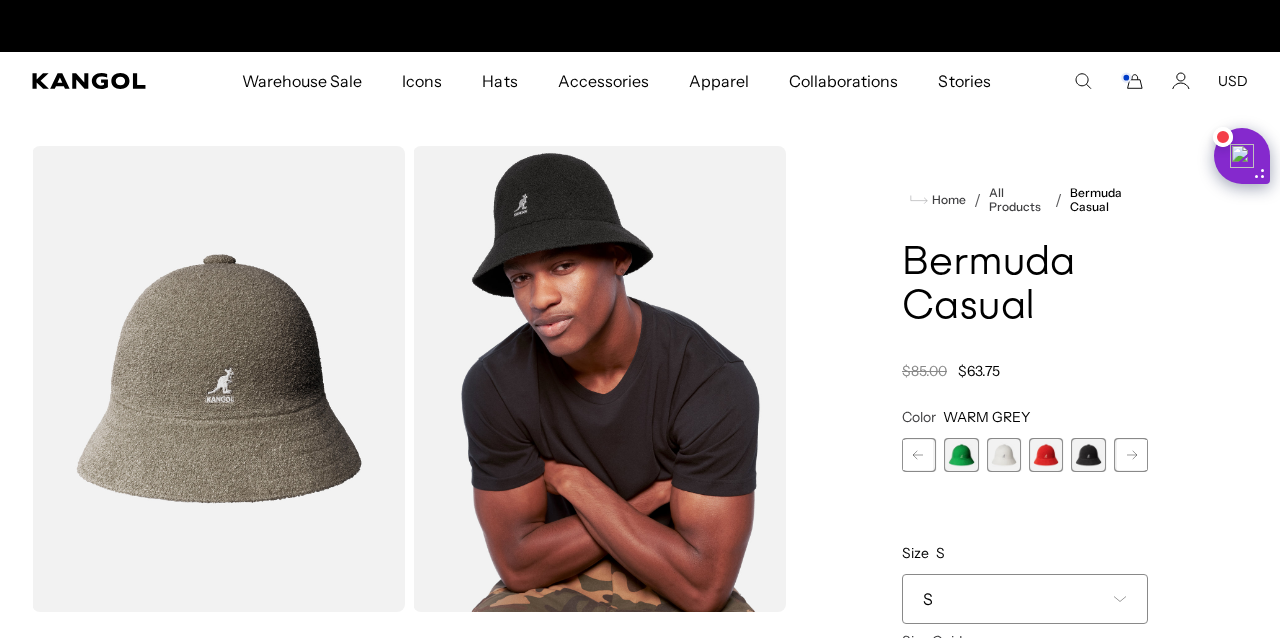 click 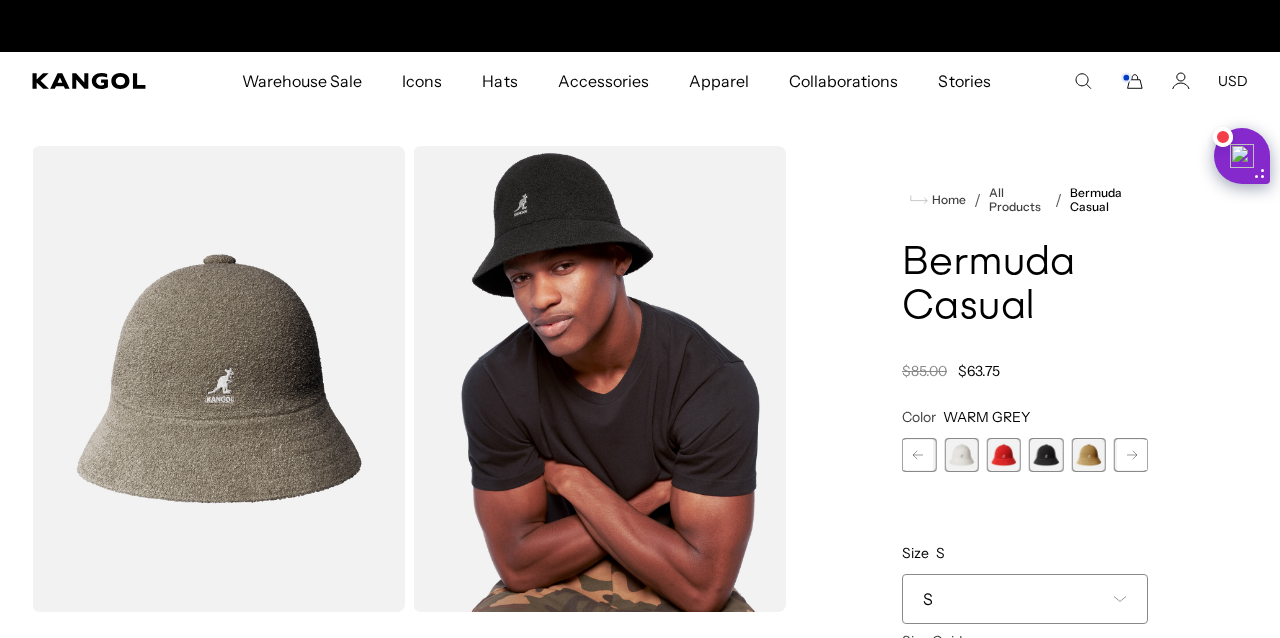 scroll, scrollTop: 0, scrollLeft: 0, axis: both 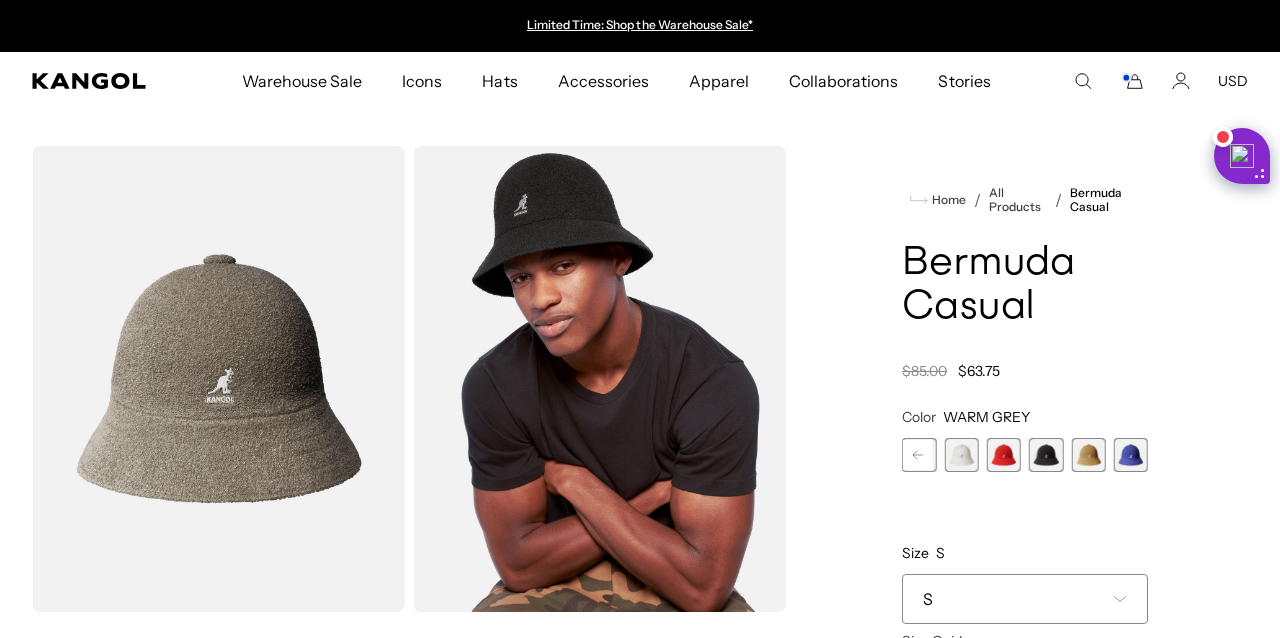 click at bounding box center [1131, 455] 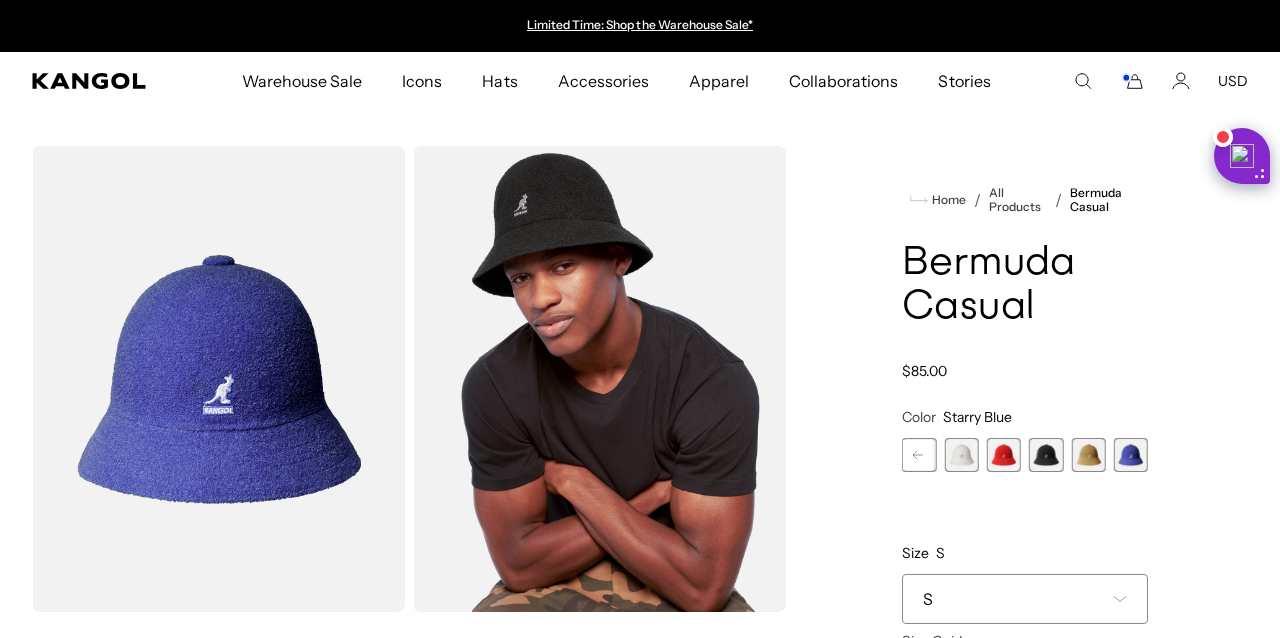 click at bounding box center (961, 455) 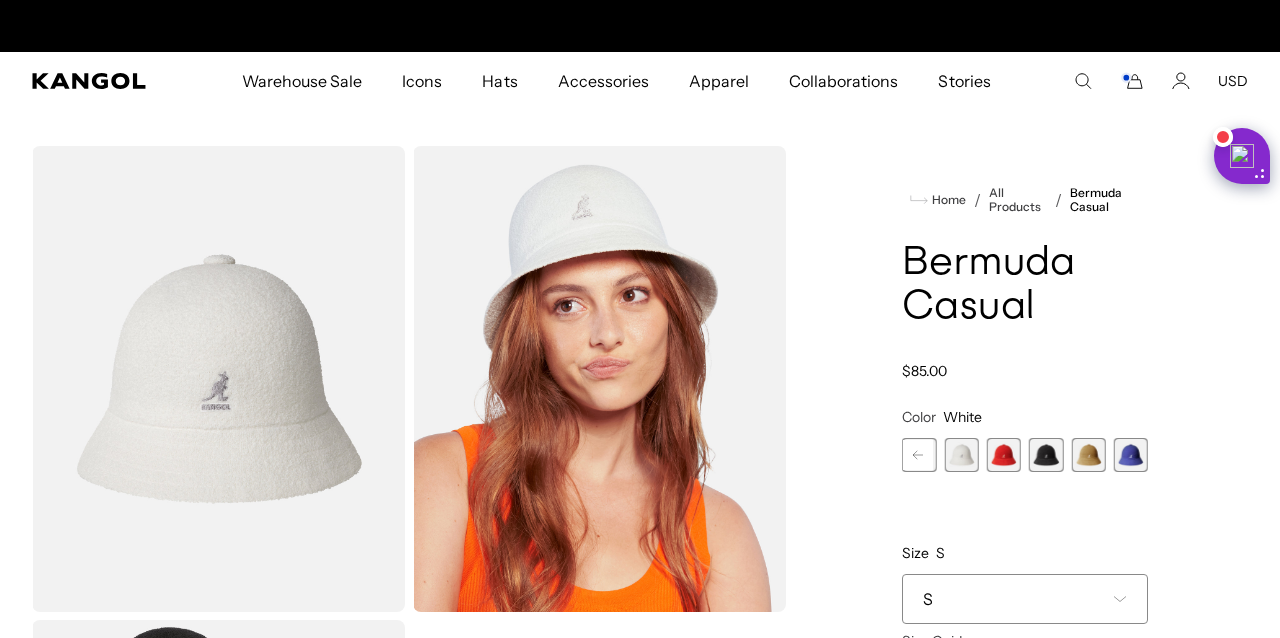 scroll, scrollTop: 0, scrollLeft: 412, axis: horizontal 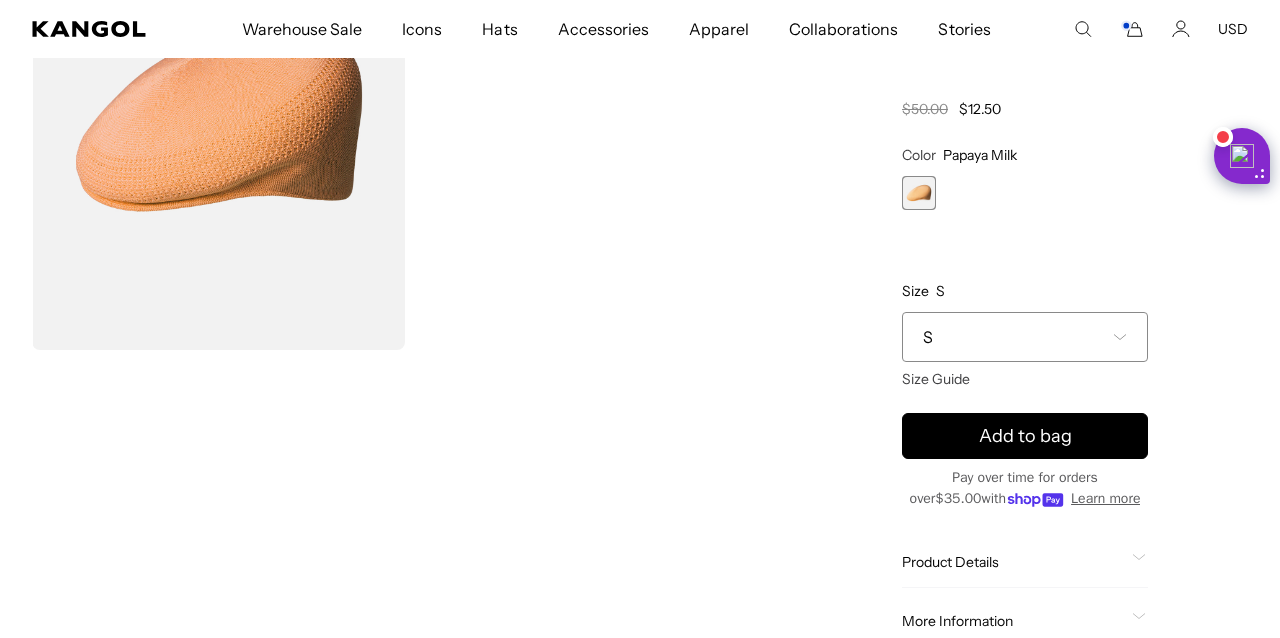 click on "S" at bounding box center (1025, 337) 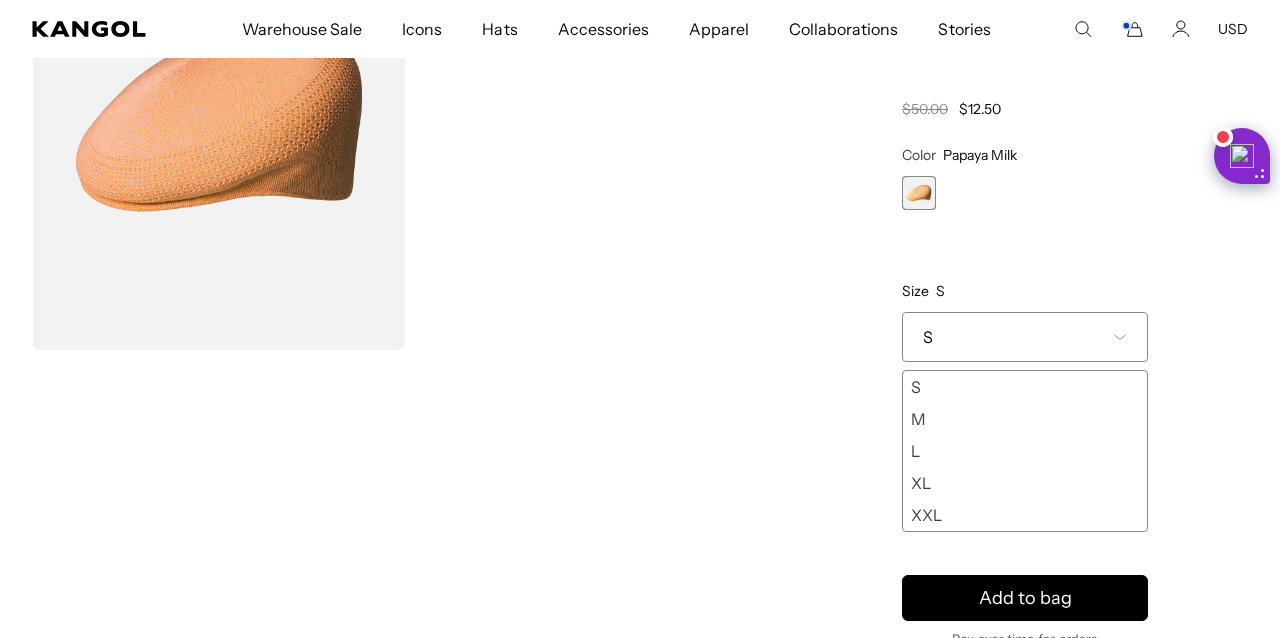 scroll, scrollTop: 0, scrollLeft: 412, axis: horizontal 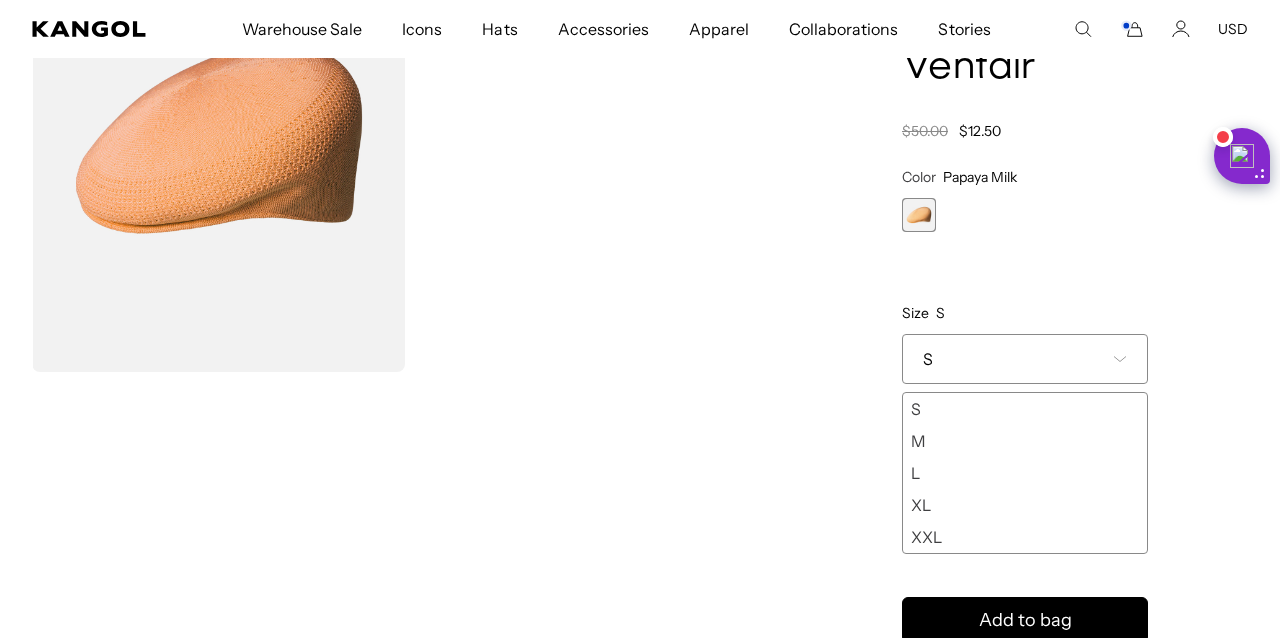 click on "M" at bounding box center [1025, 441] 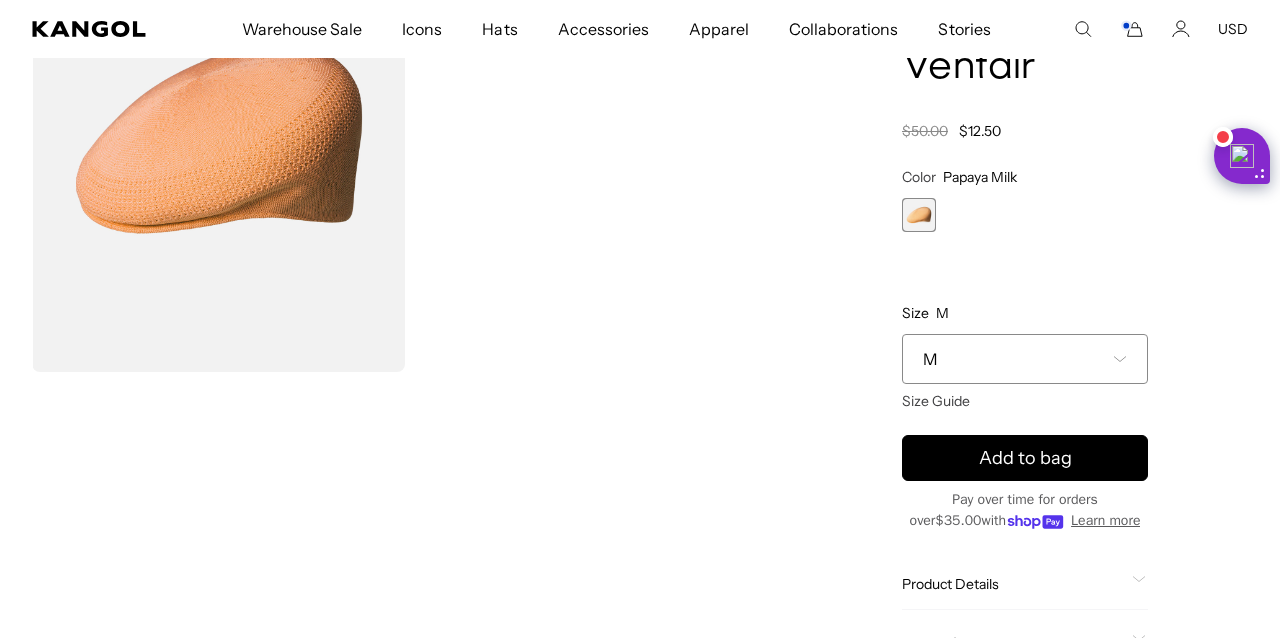 scroll, scrollTop: 0, scrollLeft: 412, axis: horizontal 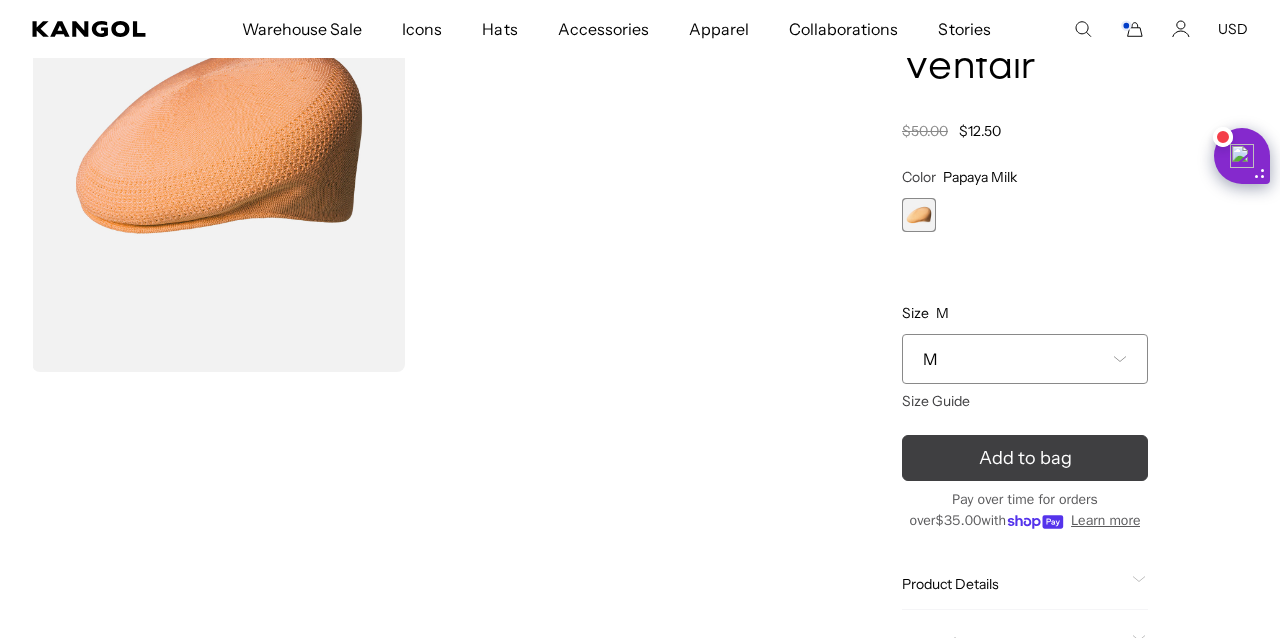 click 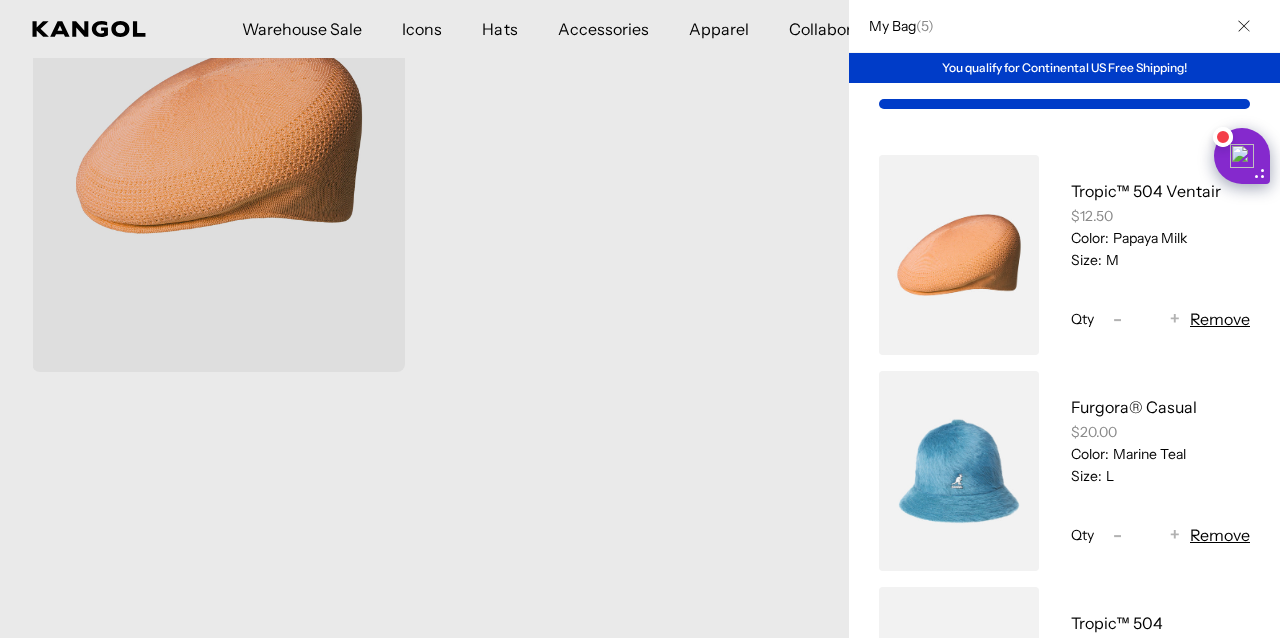 scroll, scrollTop: 0, scrollLeft: 0, axis: both 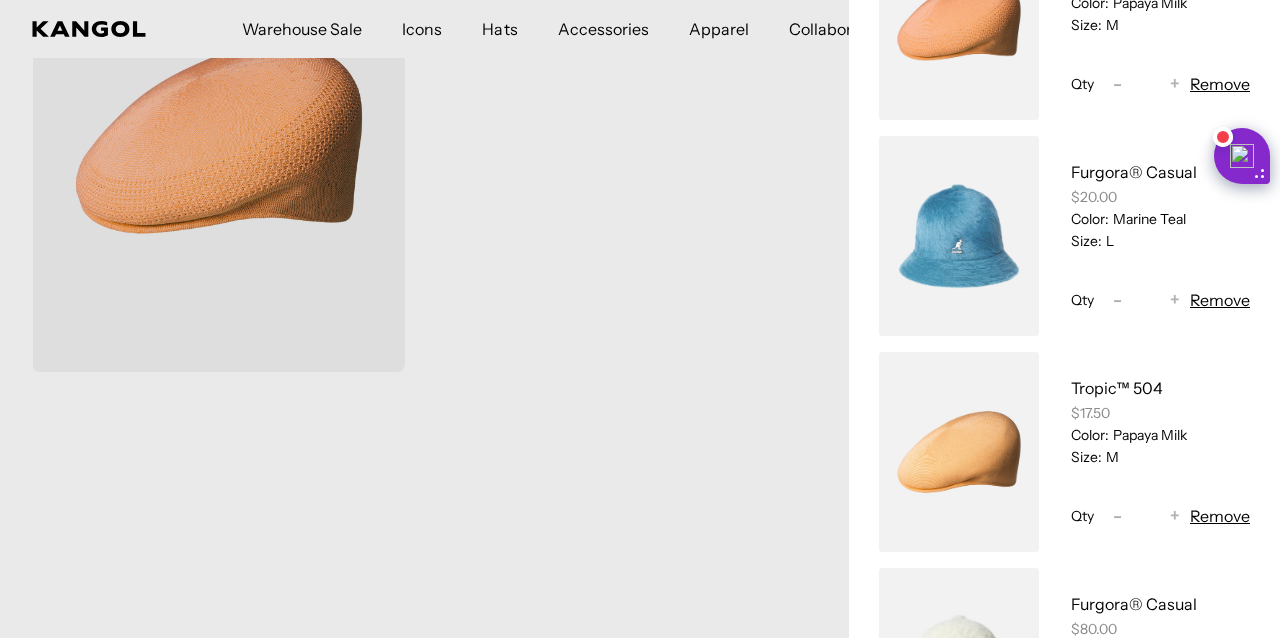 click on "Remove" at bounding box center (1220, 516) 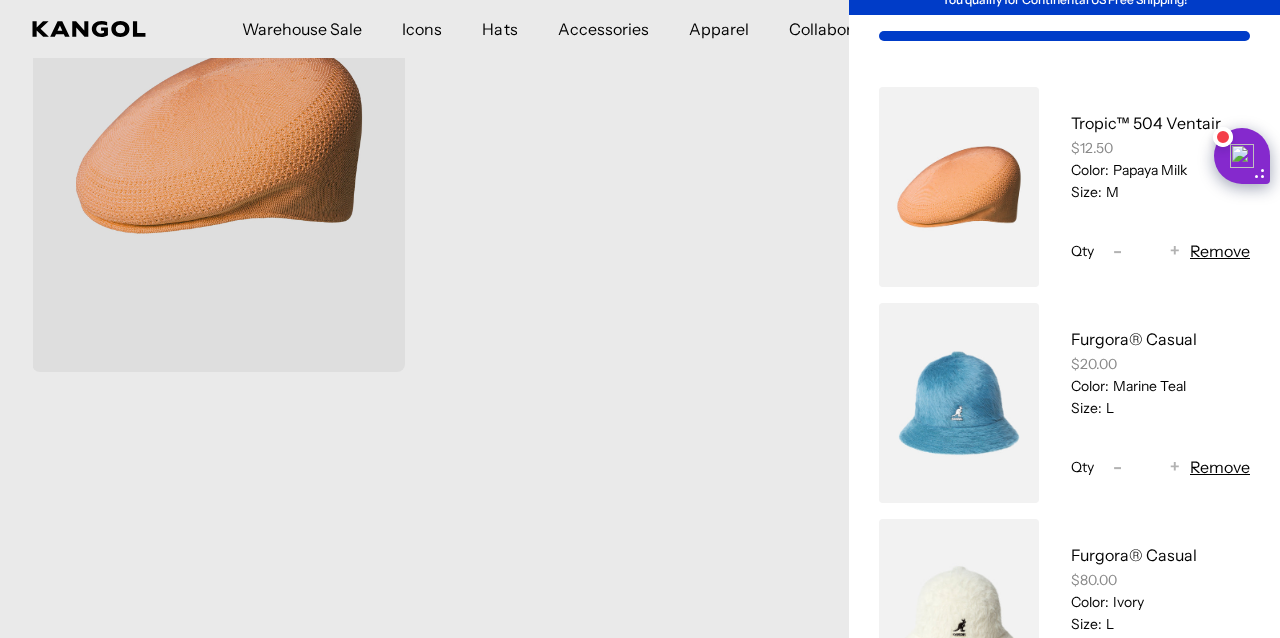 scroll, scrollTop: 131, scrollLeft: 0, axis: vertical 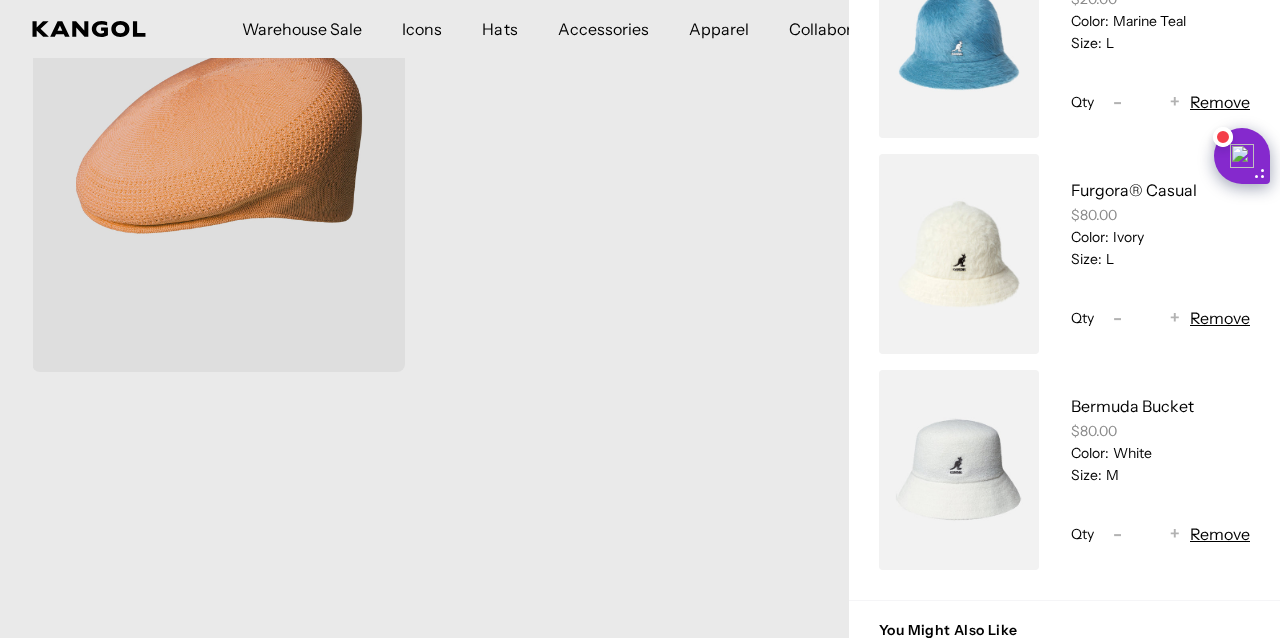 click on "Remove" at bounding box center [1220, 318] 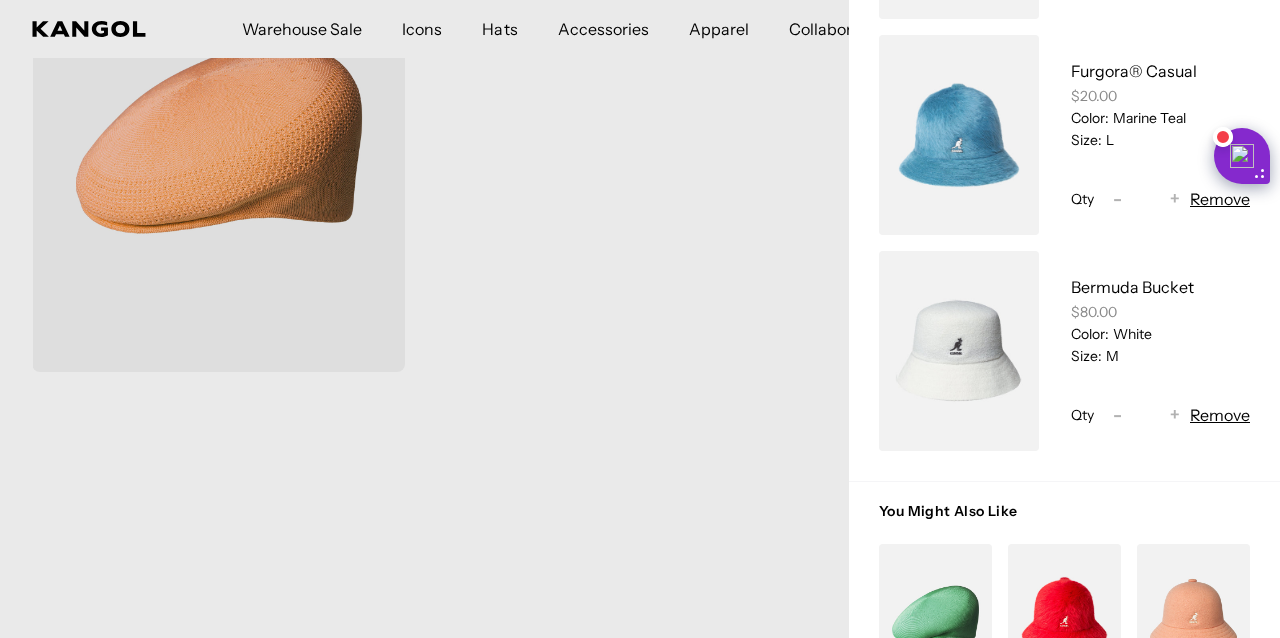 scroll, scrollTop: 453, scrollLeft: 0, axis: vertical 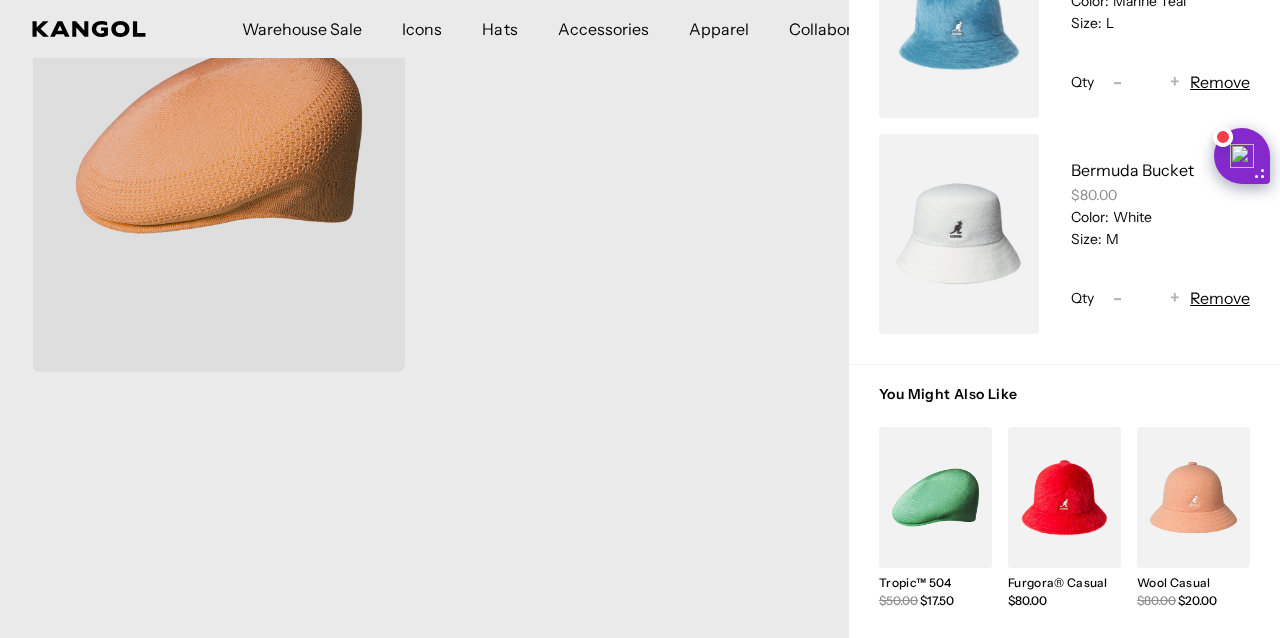 click on "Remove" at bounding box center [1220, 298] 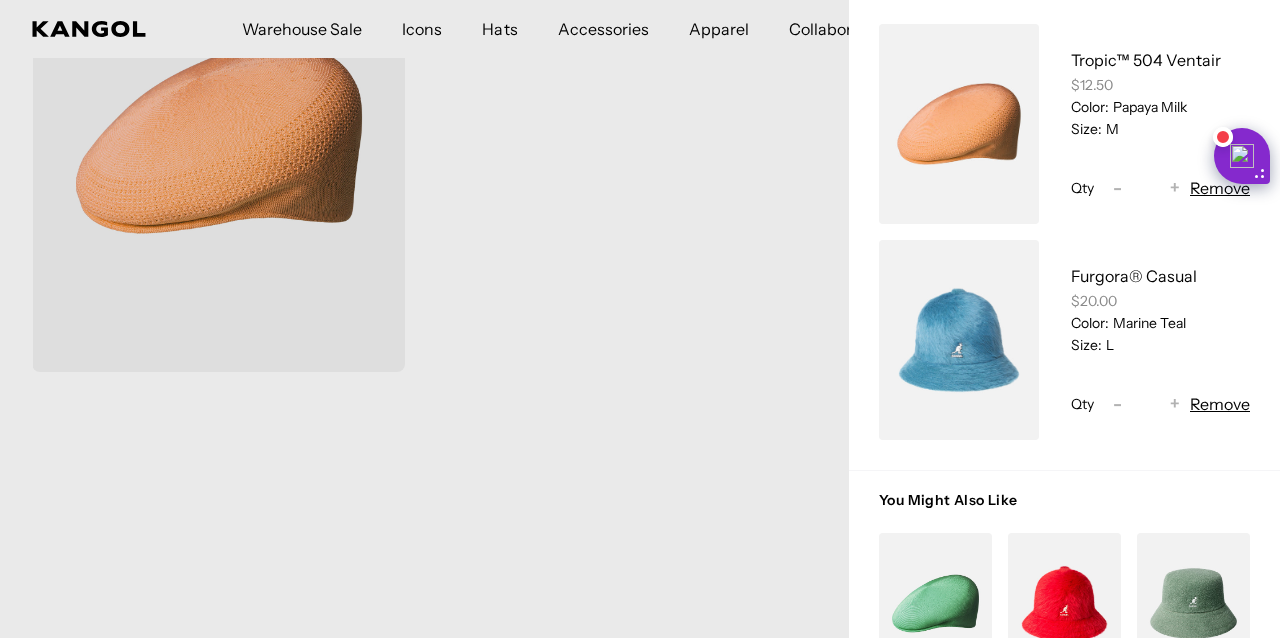scroll, scrollTop: 110, scrollLeft: 0, axis: vertical 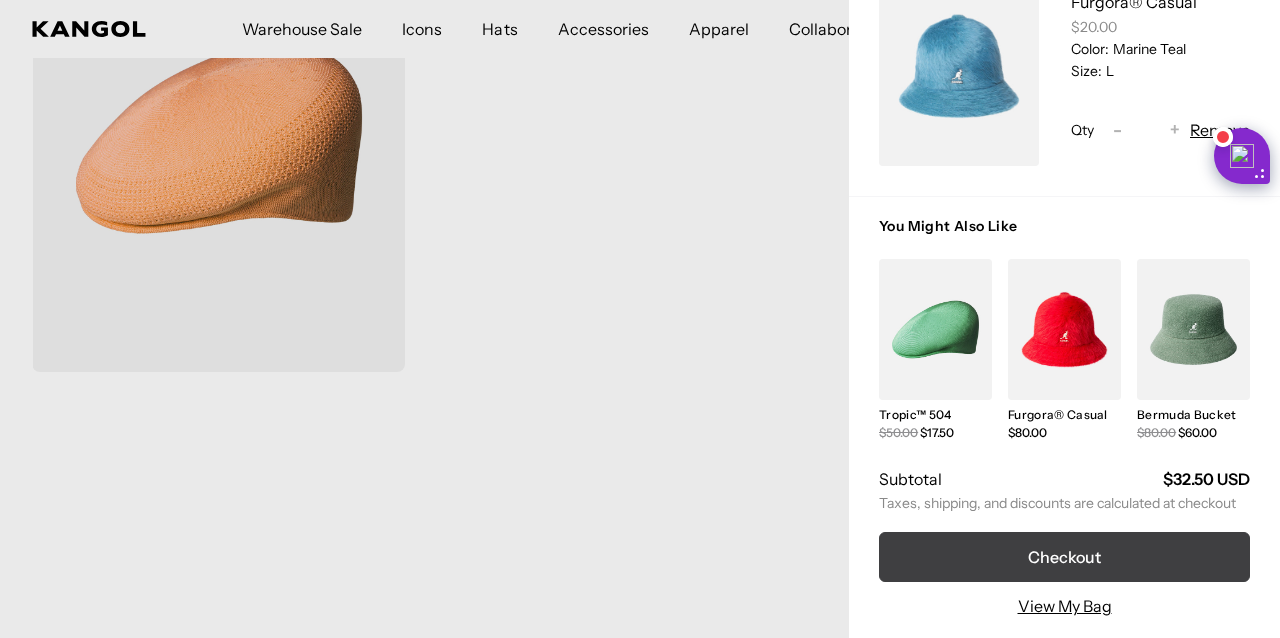click on "Checkout" at bounding box center (1064, 557) 